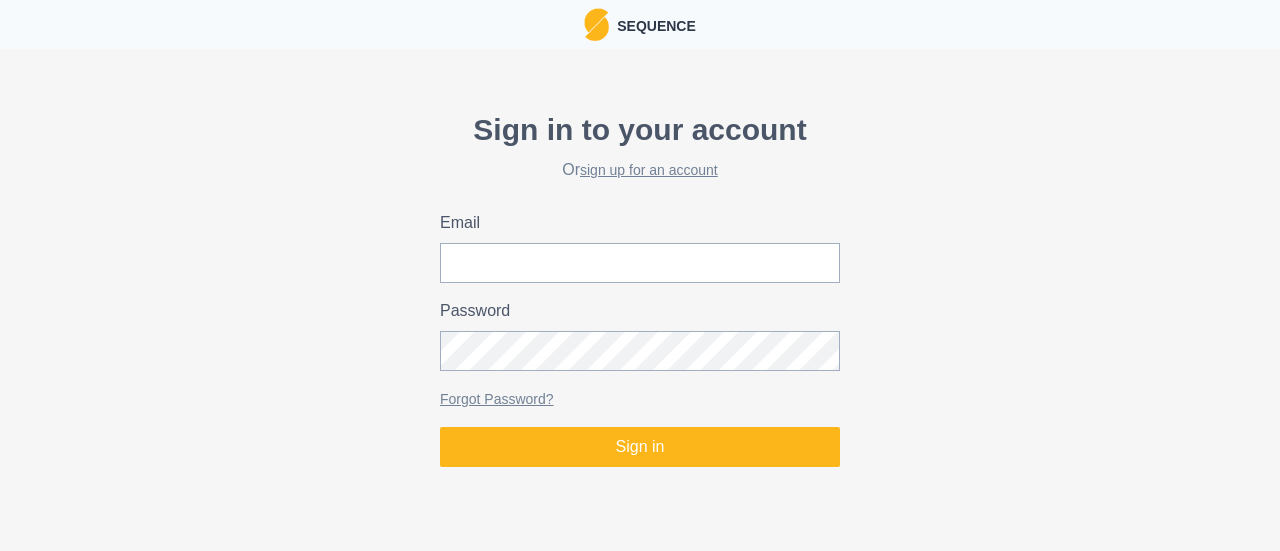 scroll, scrollTop: 0, scrollLeft: 0, axis: both 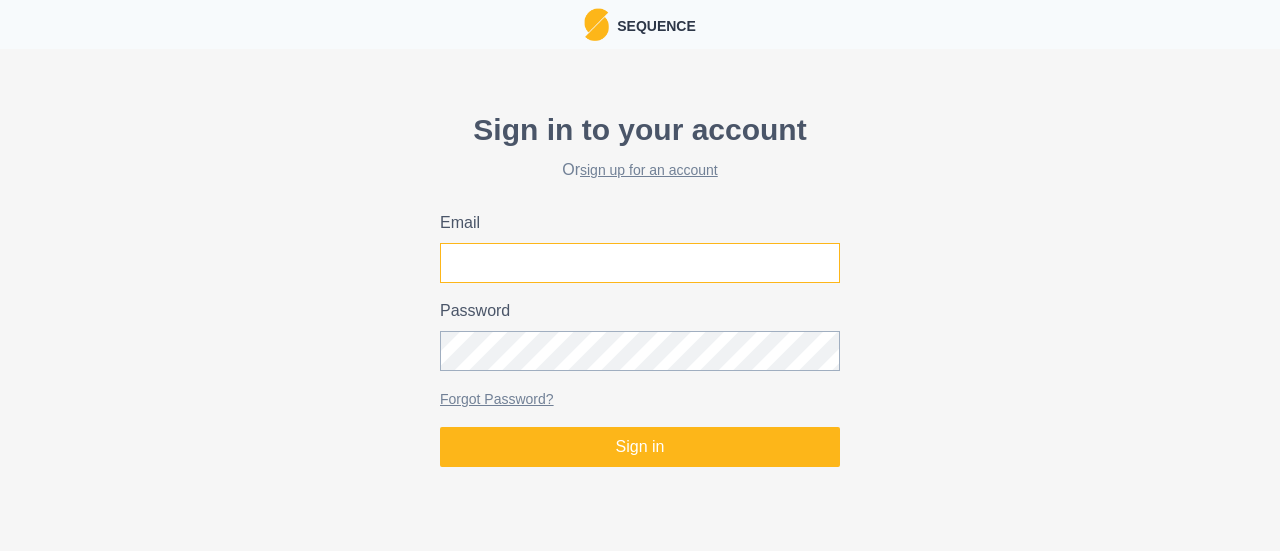 click on "Email" at bounding box center (640, 263) 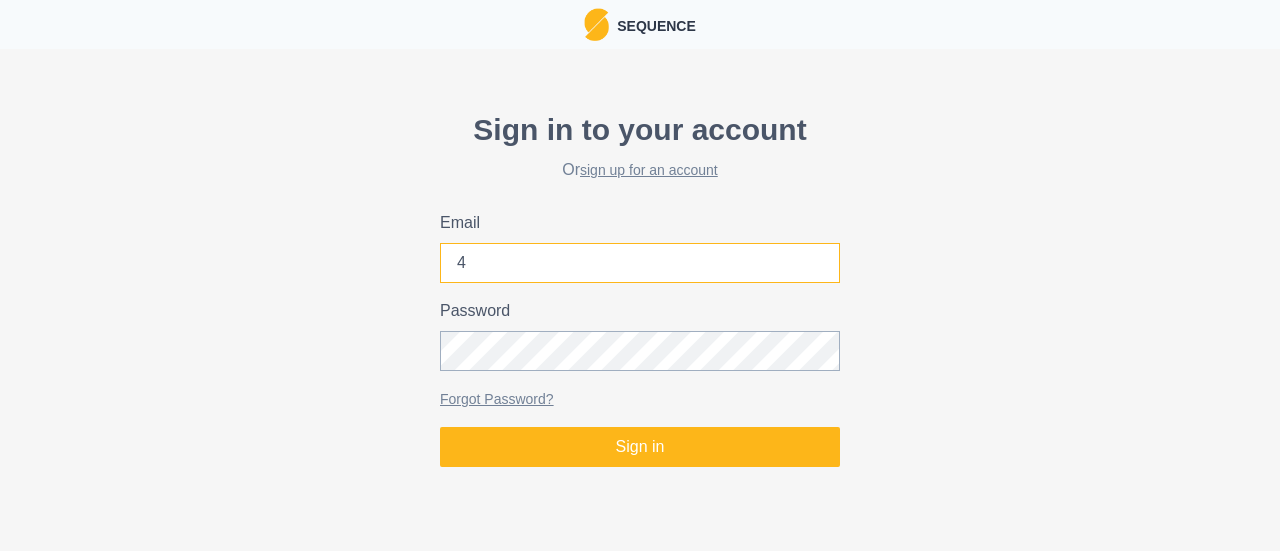 type on "joel@climbstrong.com" 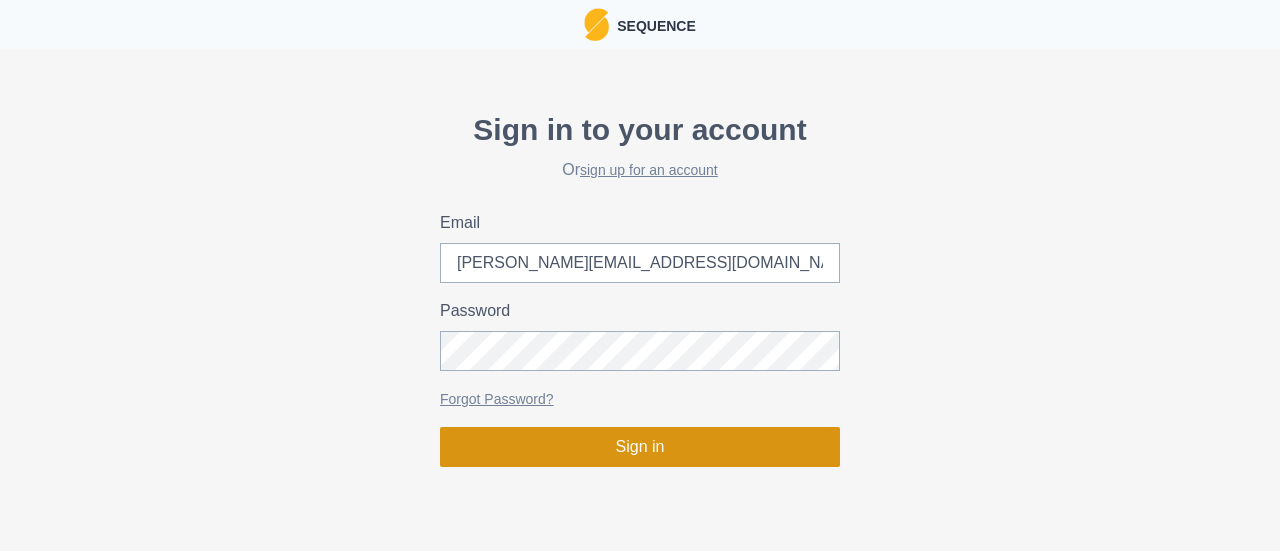 click on "Sign in" at bounding box center [640, 447] 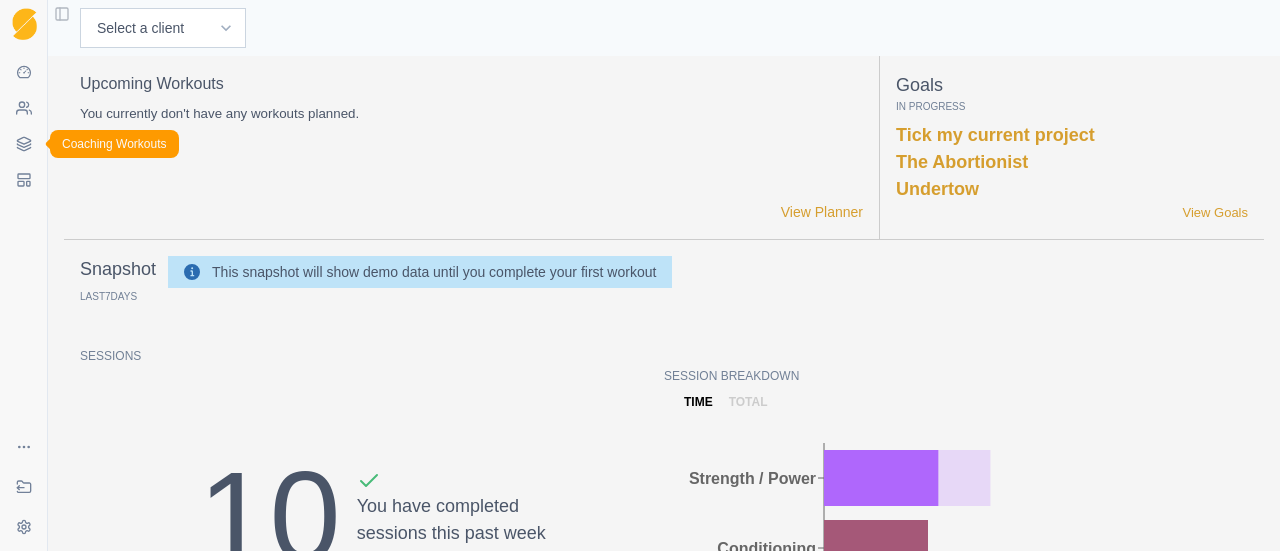 click 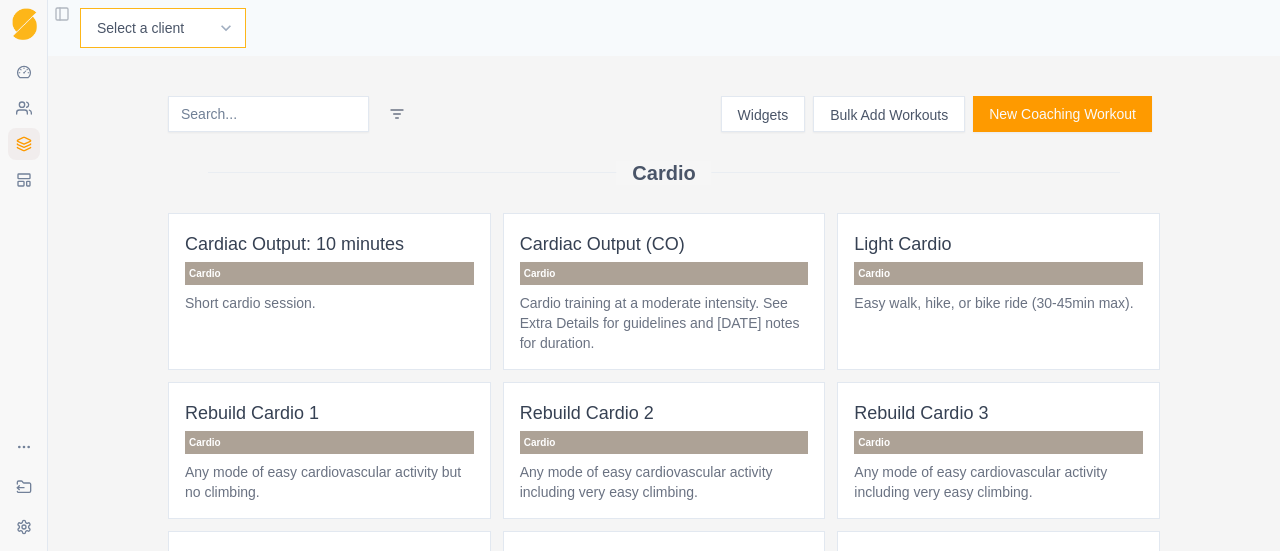 click on "Select a client Andre Oktaviandra Joel U Tester Mark Schaefer Nathan Singhapok Reggie Chapman" at bounding box center [163, 28] 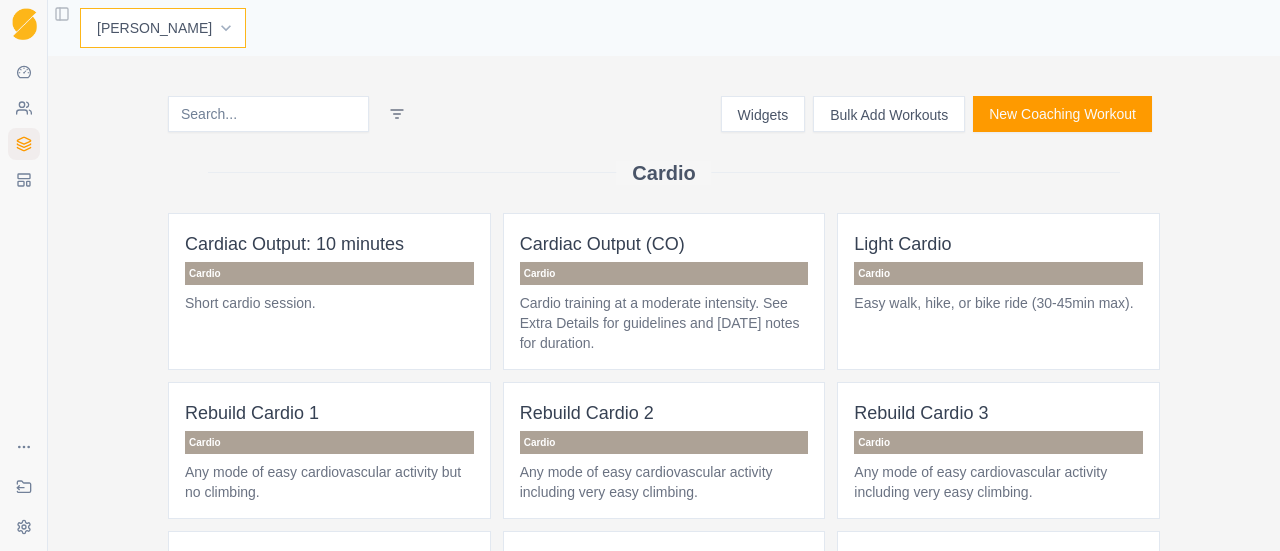 click on "Select a client Andre Oktaviandra Joel U Tester Mark Schaefer Nathan Singhapok Reggie Chapman" at bounding box center (163, 28) 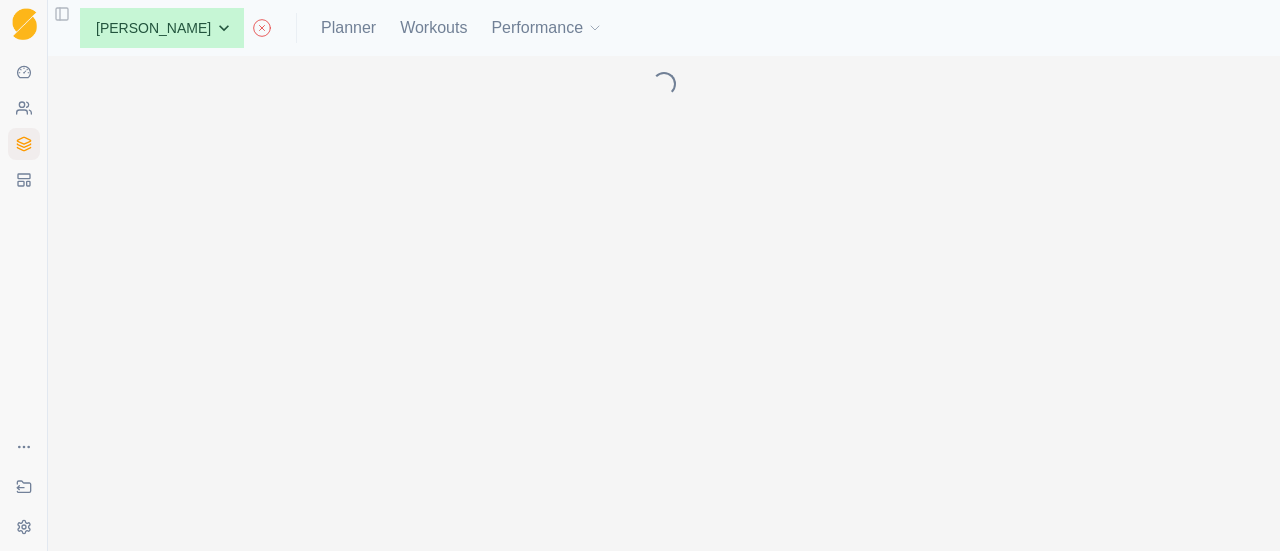scroll, scrollTop: 0, scrollLeft: 0, axis: both 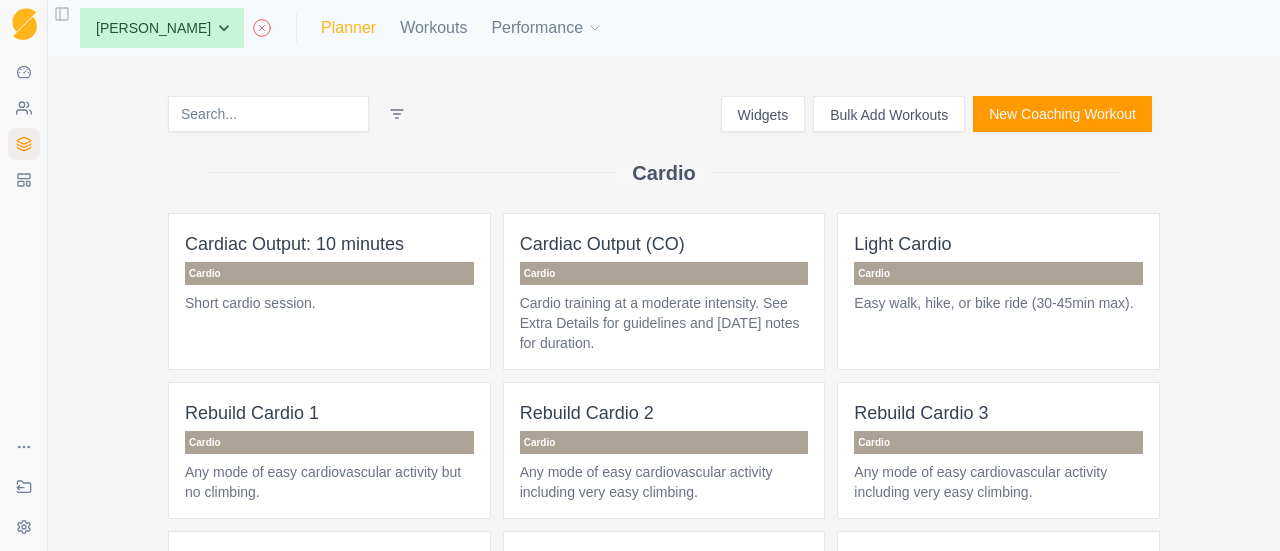 click on "Planner" at bounding box center (348, 28) 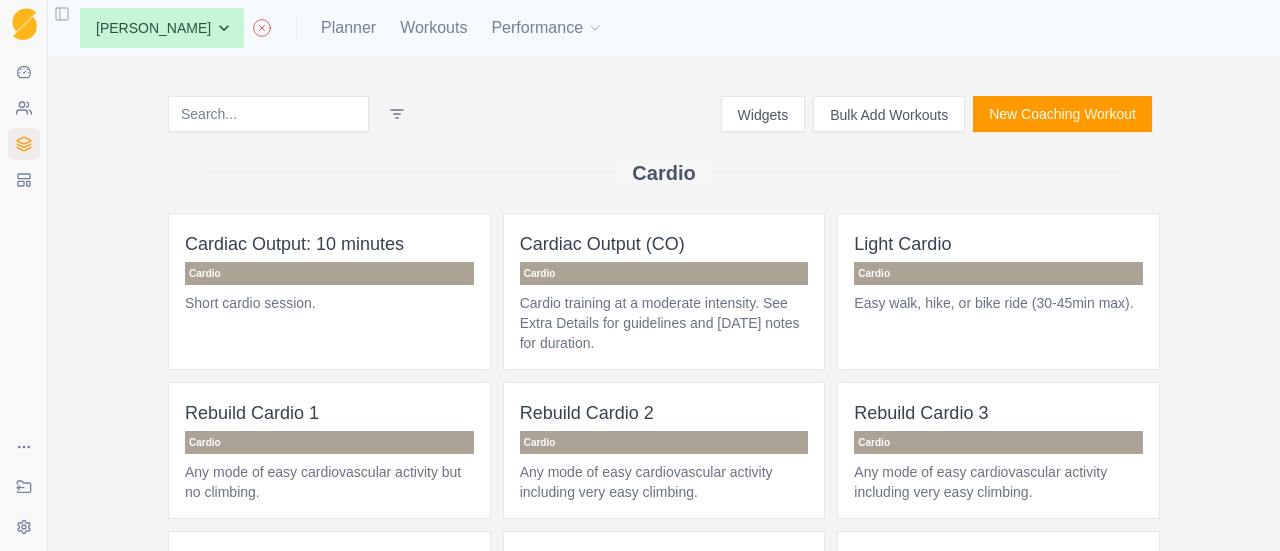 select on "month" 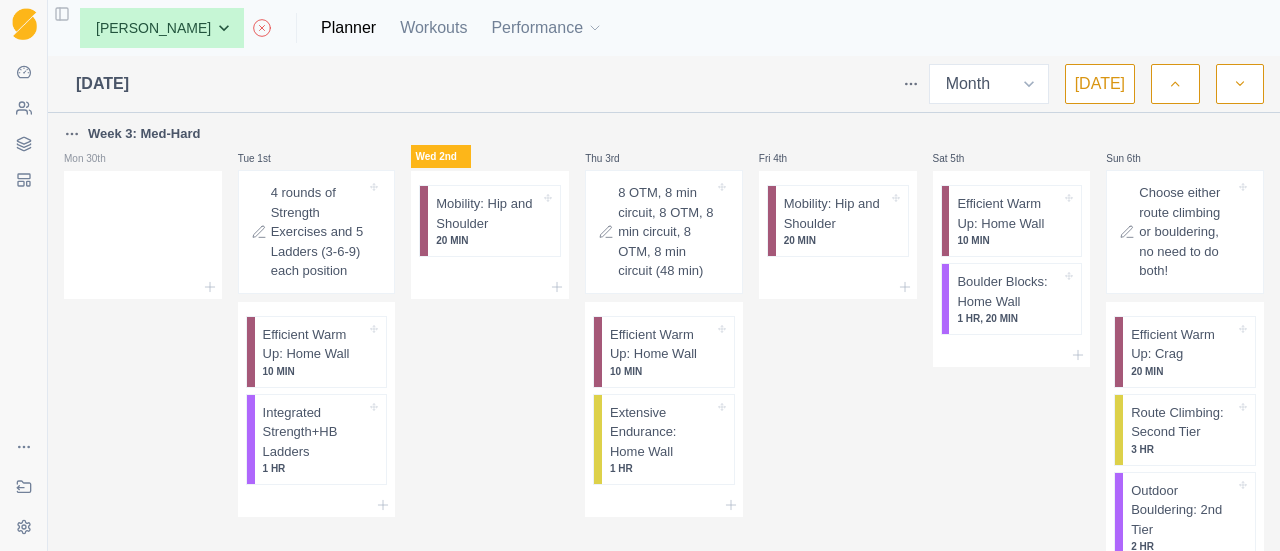 click at bounding box center [1175, 84] 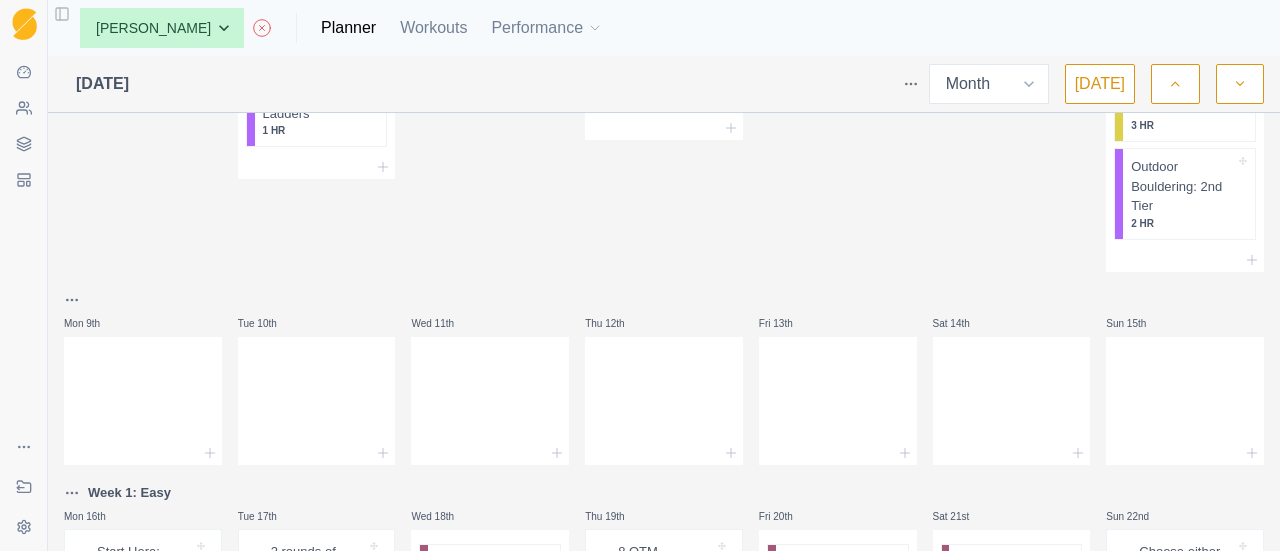 scroll, scrollTop: 1000, scrollLeft: 0, axis: vertical 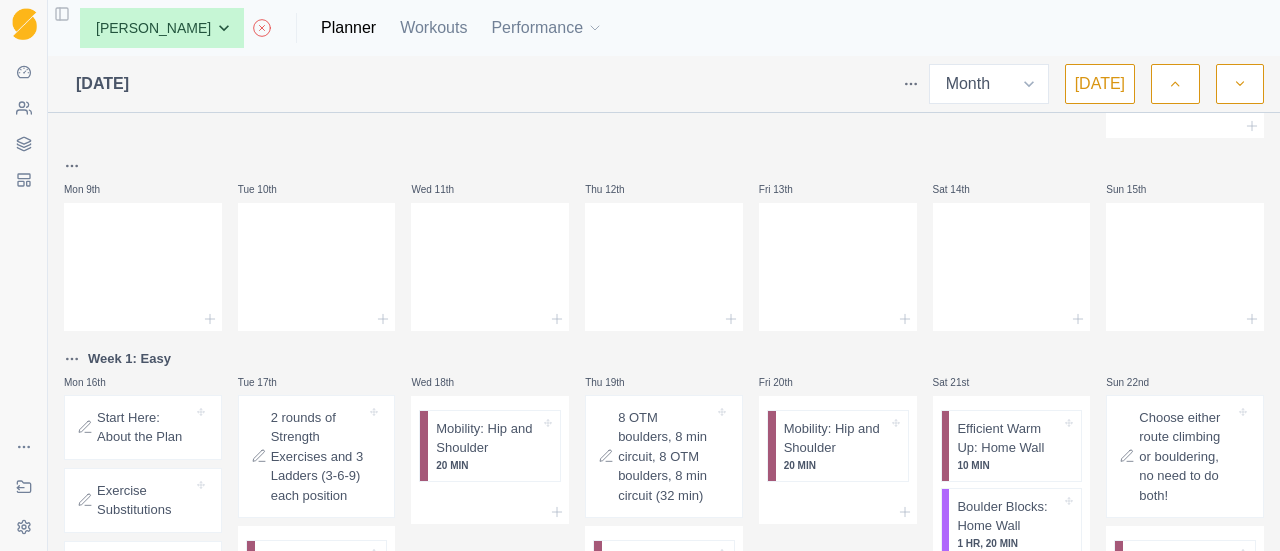 click on "Start Here: About the Plan" at bounding box center (145, 427) 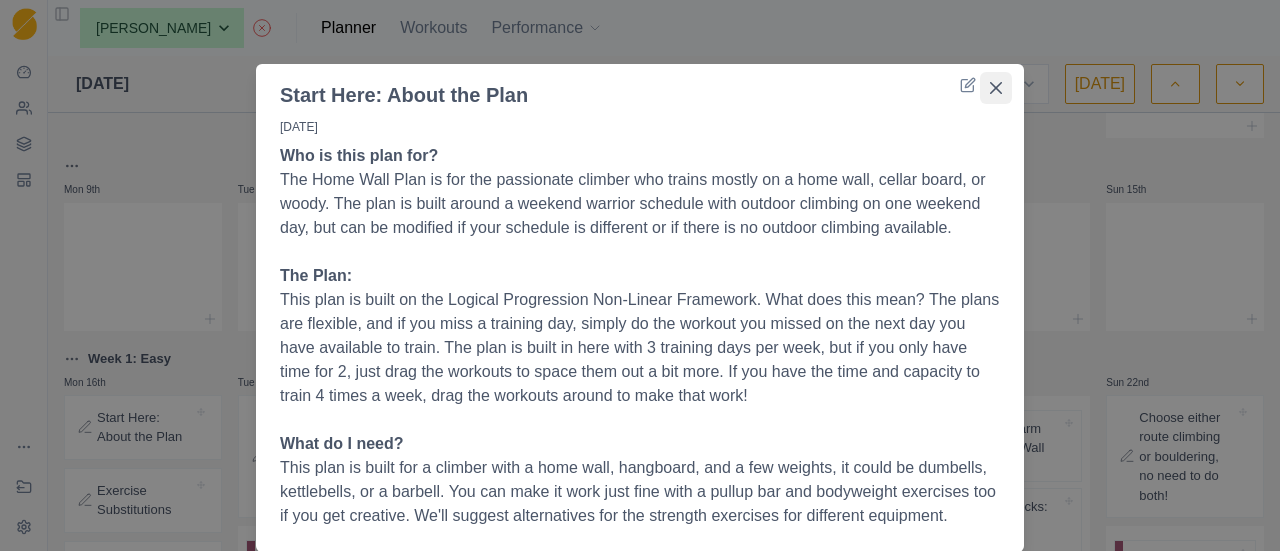 click 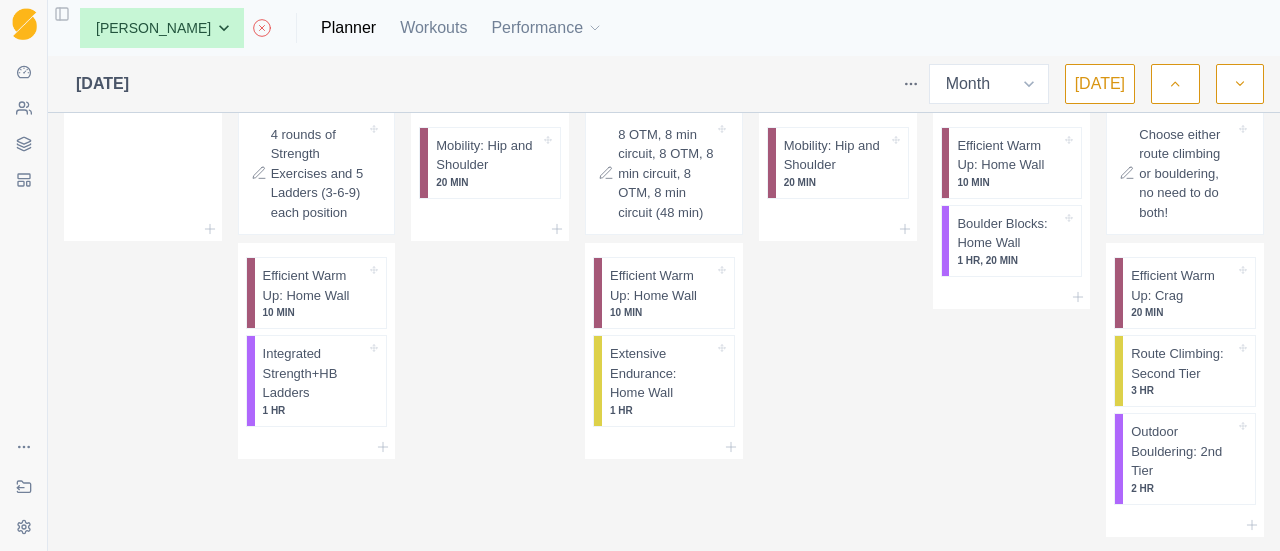 scroll, scrollTop: 2288, scrollLeft: 0, axis: vertical 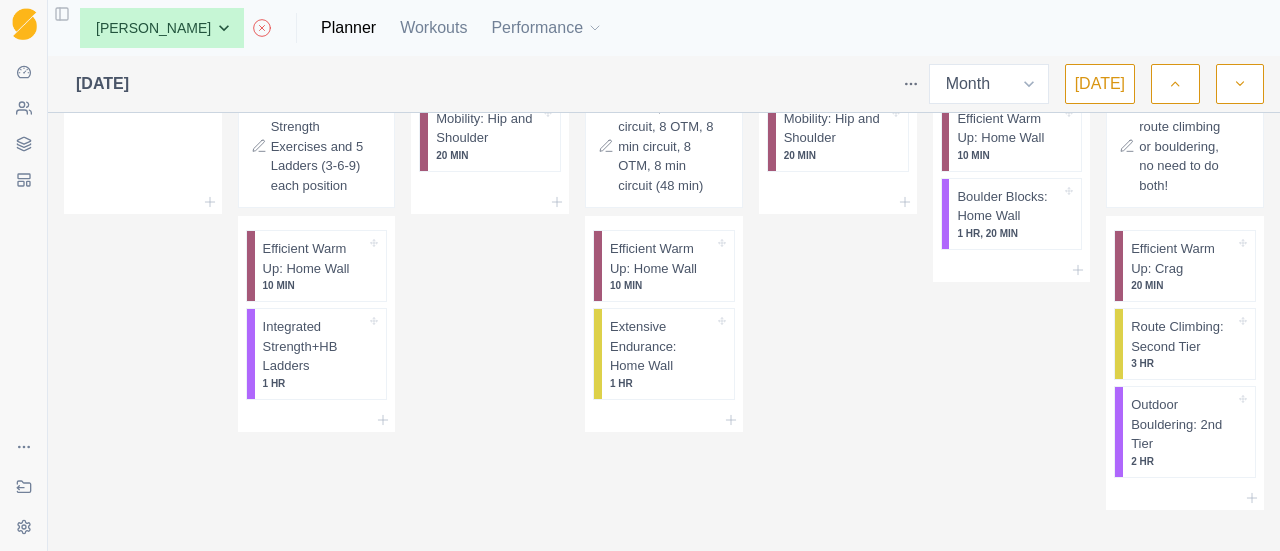 click at bounding box center (1240, 84) 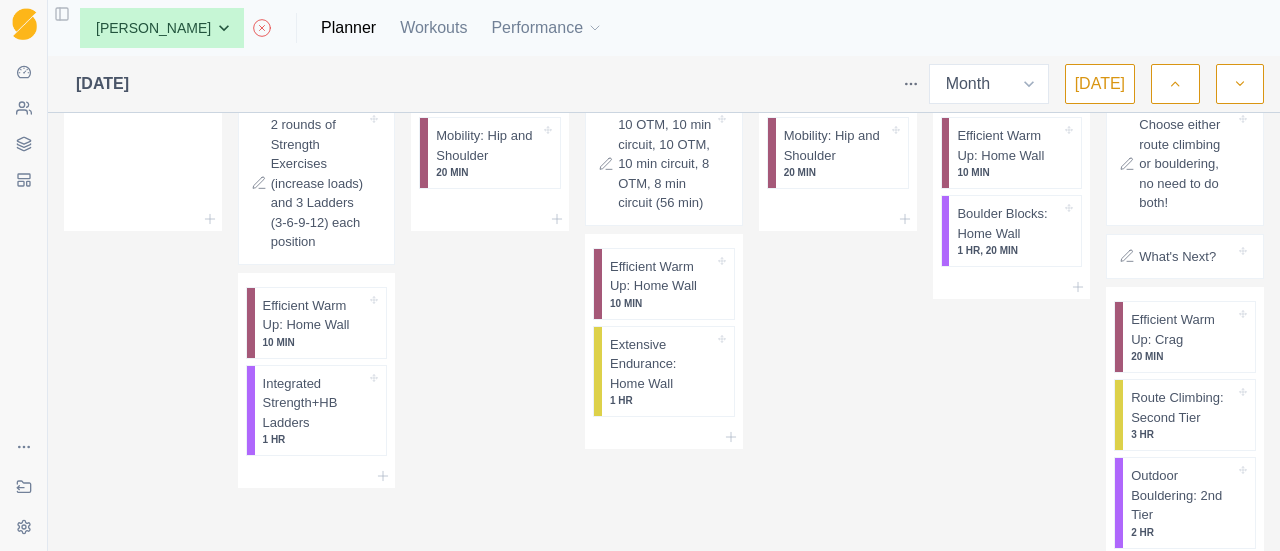 scroll, scrollTop: 700, scrollLeft: 0, axis: vertical 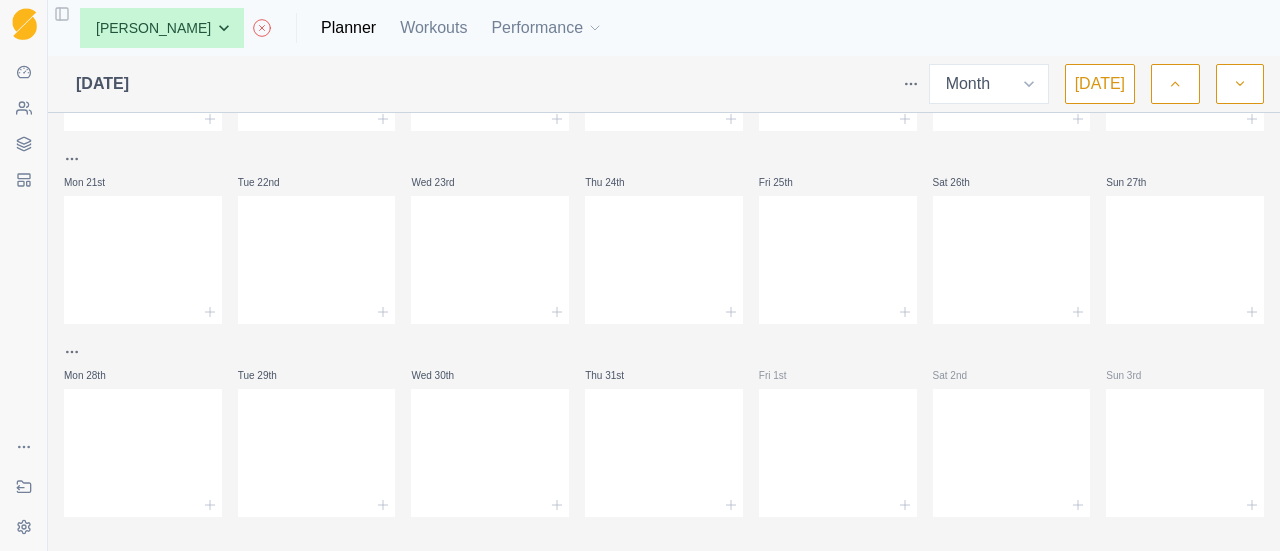 click 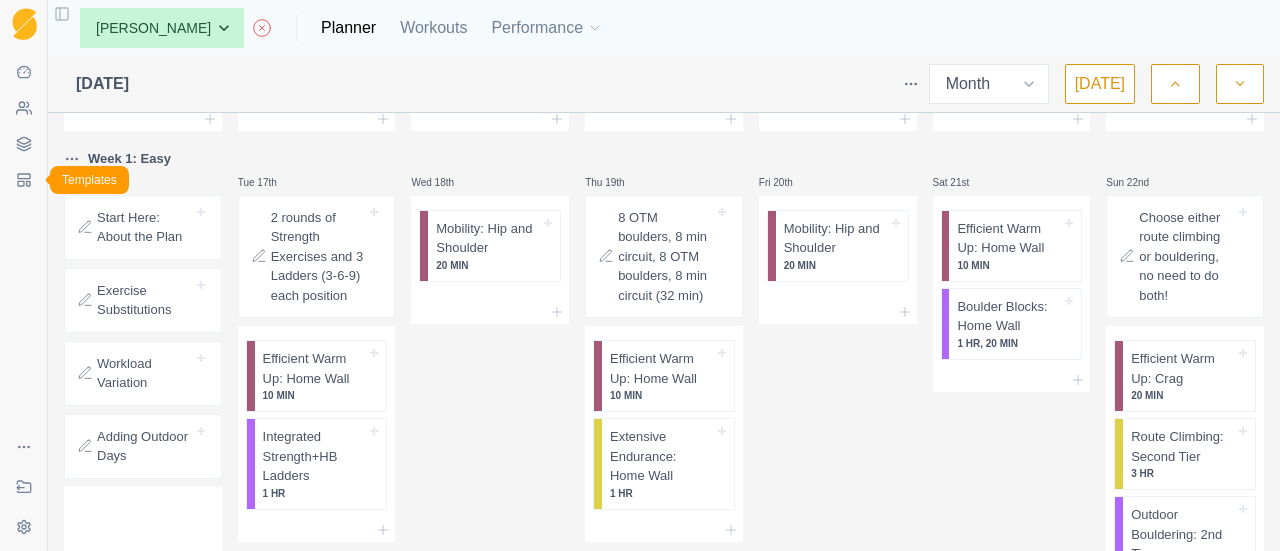 click 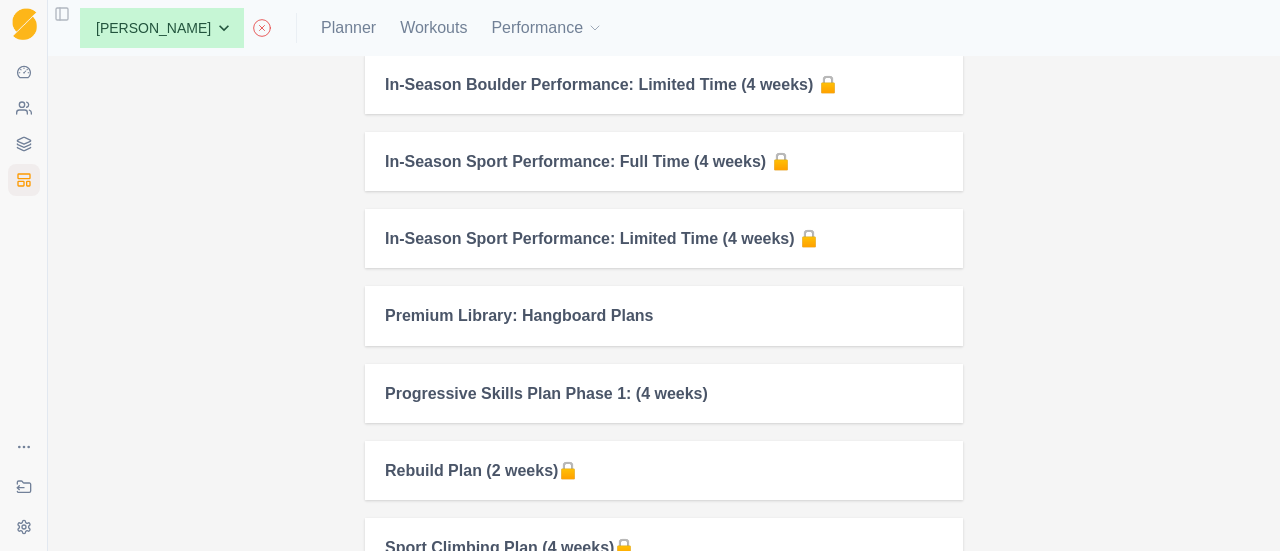 scroll, scrollTop: 2200, scrollLeft: 0, axis: vertical 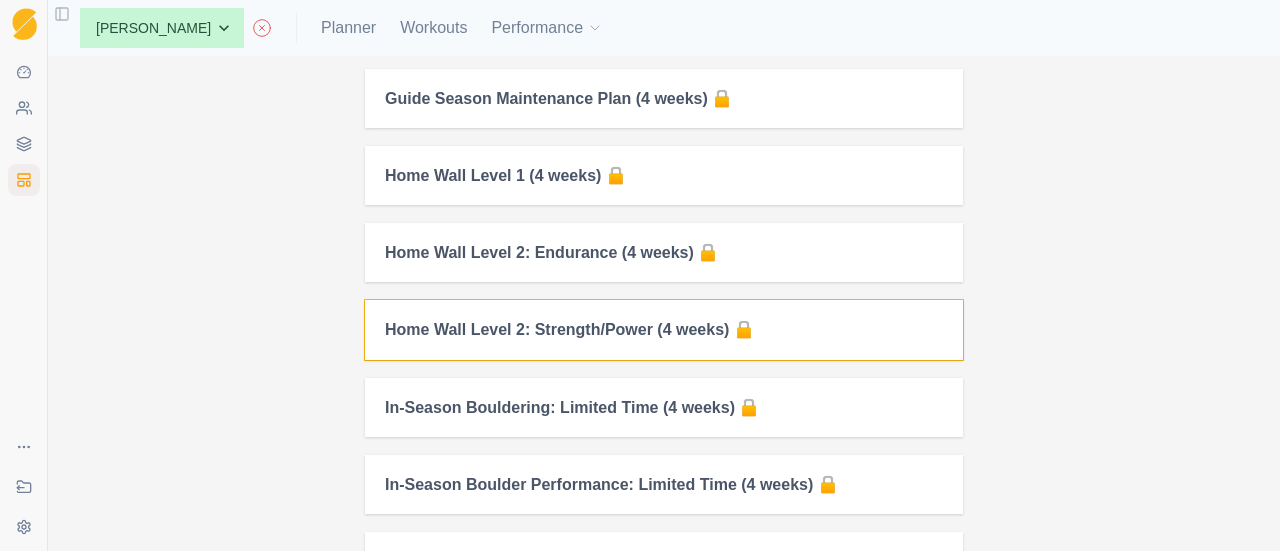 click on "Home Wall Level 2: Strength/Power (4 weeks) 🔒" at bounding box center (664, 329) 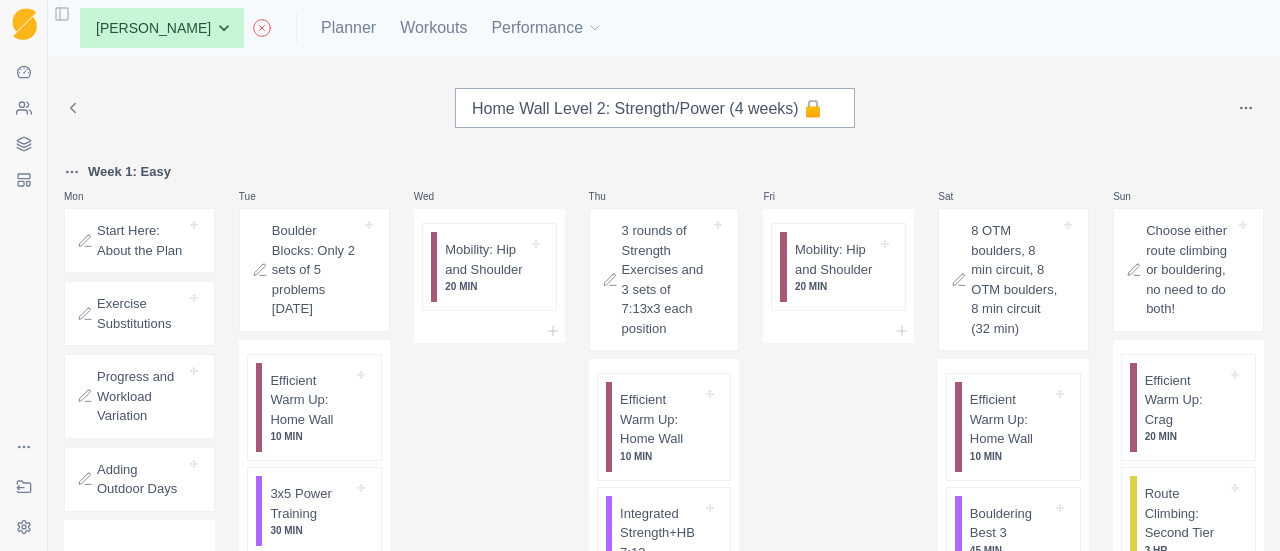 scroll, scrollTop: 100, scrollLeft: 0, axis: vertical 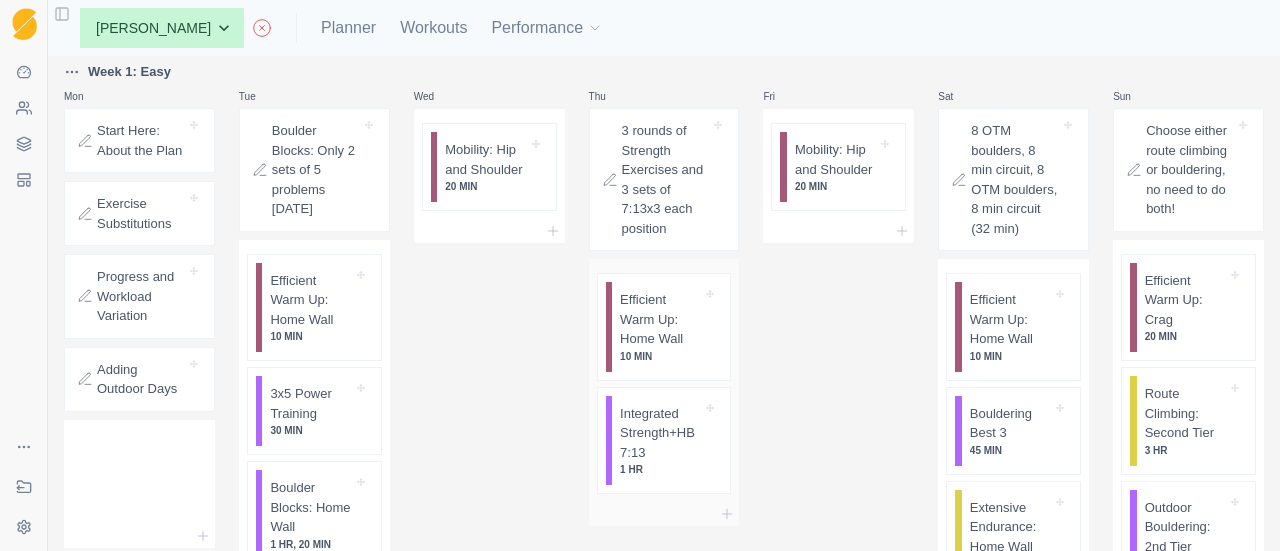 click on "Integrated Strength+HB 7:13" at bounding box center [661, 433] 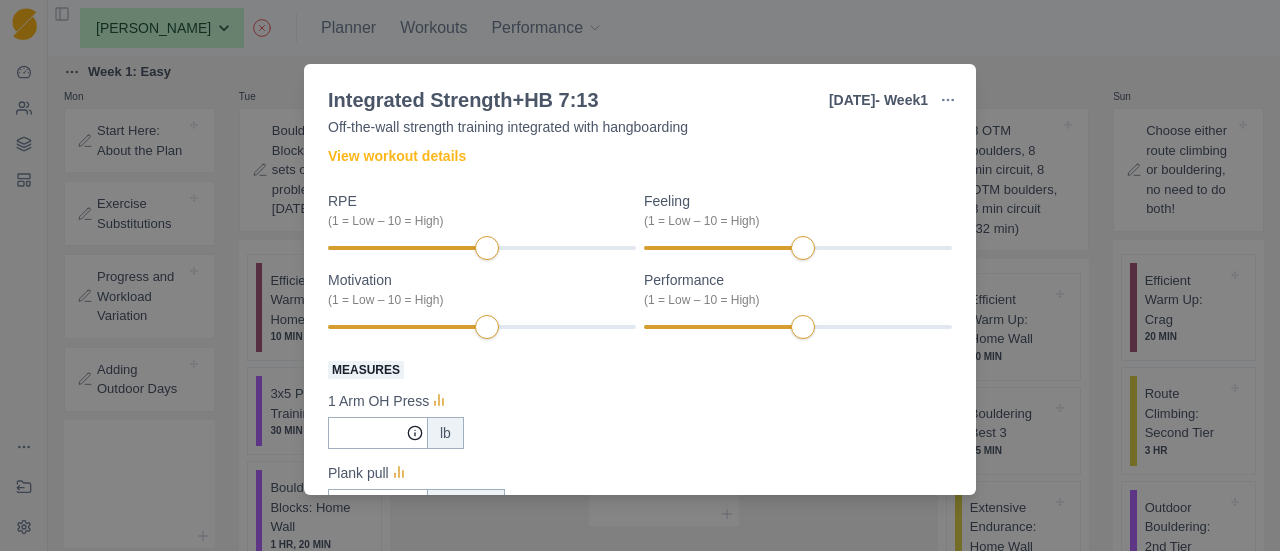 scroll, scrollTop: 0, scrollLeft: 0, axis: both 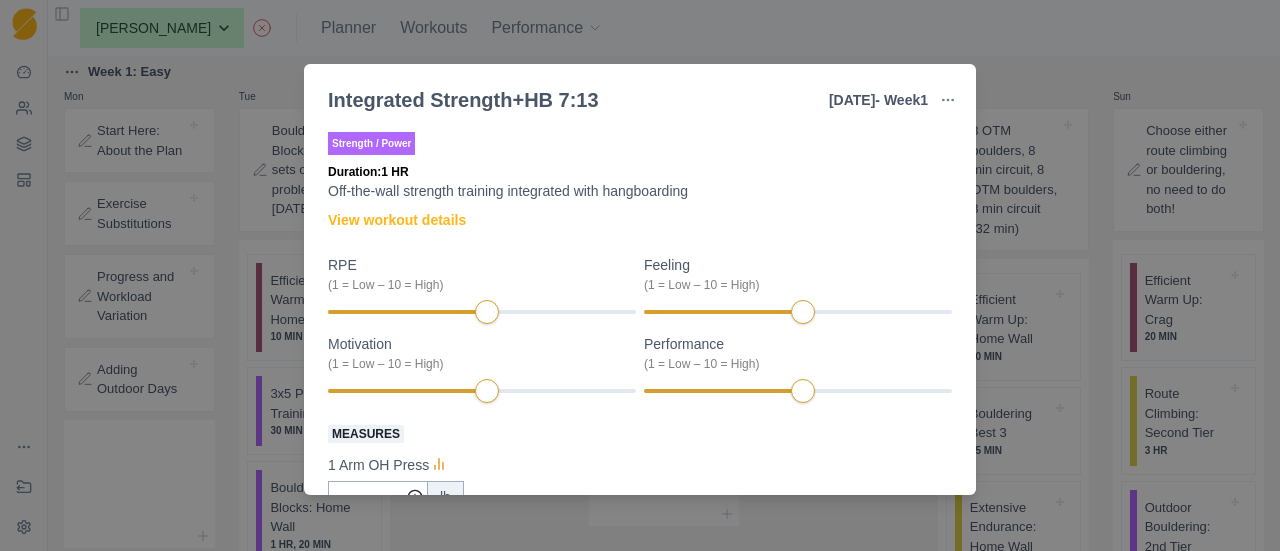 click on "Integrated Strength+HB 7:13 [DATE]  - Week  1 Edit Original Workout Remove From Template Strength / Power Duration:  1 HR Off-the-wall strength training integrated with hangboarding View workout details RPE (1 = Low – 10 = High) Feeling (1 = Low – 10 = High) Motivation (1 = Low – 10 = High) Performance (1 = Low – 10 = High) Measures 1 Arm OH Press [PERSON_NAME] pull 10 seconds 20mm Half Crimp kg Weighted Pullup 0 lb added Core Press 3 seconds 3 Finger Open (20mm) kg Pistol Squat lb 15mm Full Crimp 0 lb Read only" at bounding box center (640, 275) 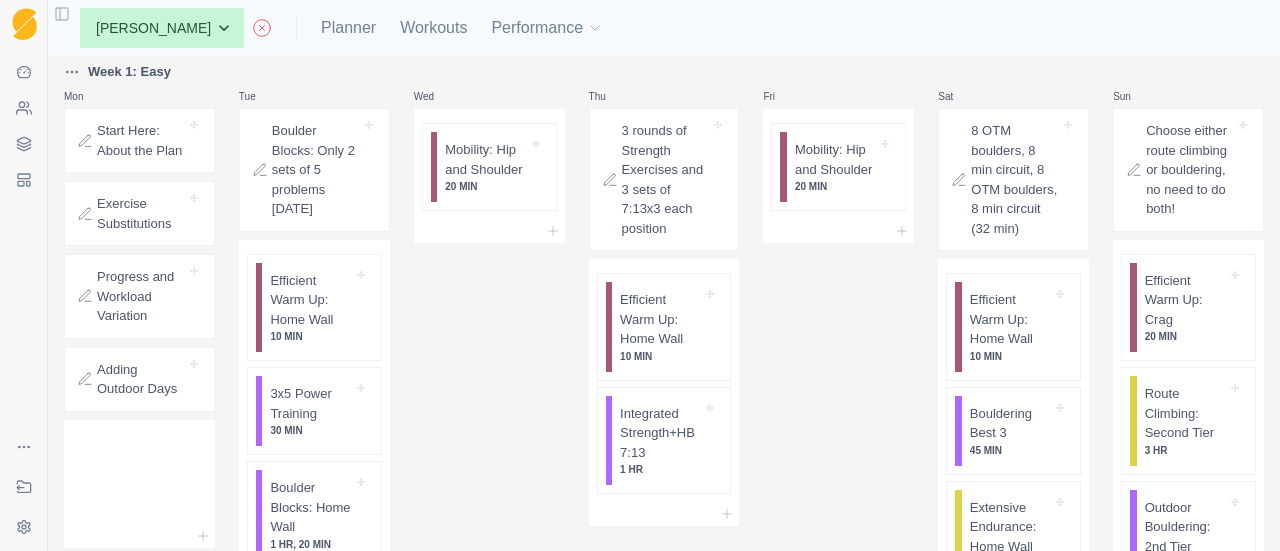 scroll, scrollTop: 0, scrollLeft: 0, axis: both 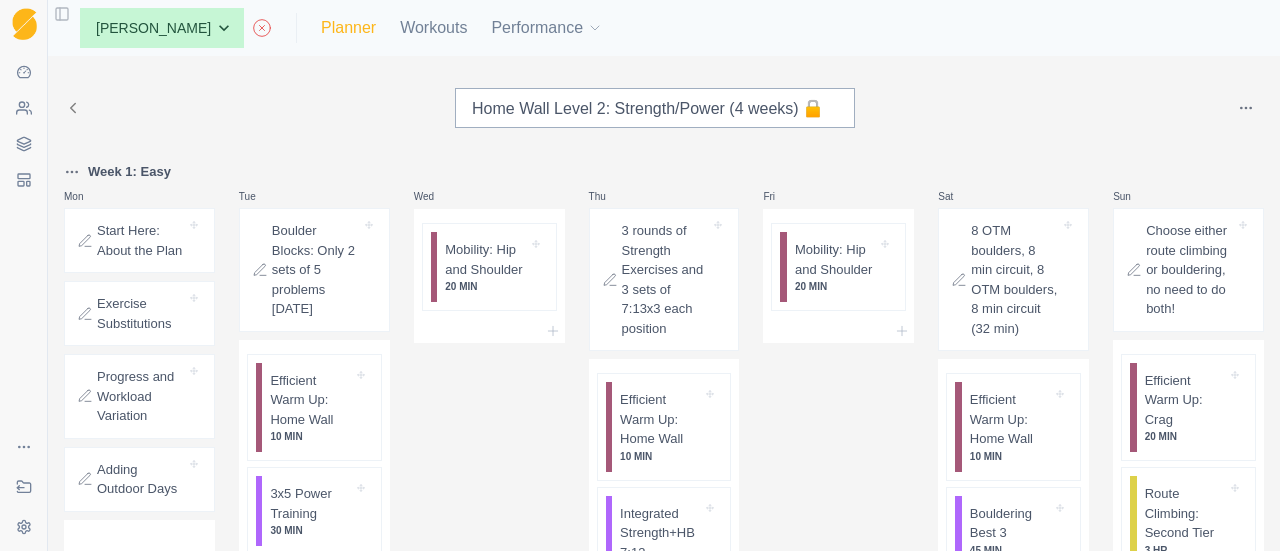 click on "Planner" at bounding box center (348, 28) 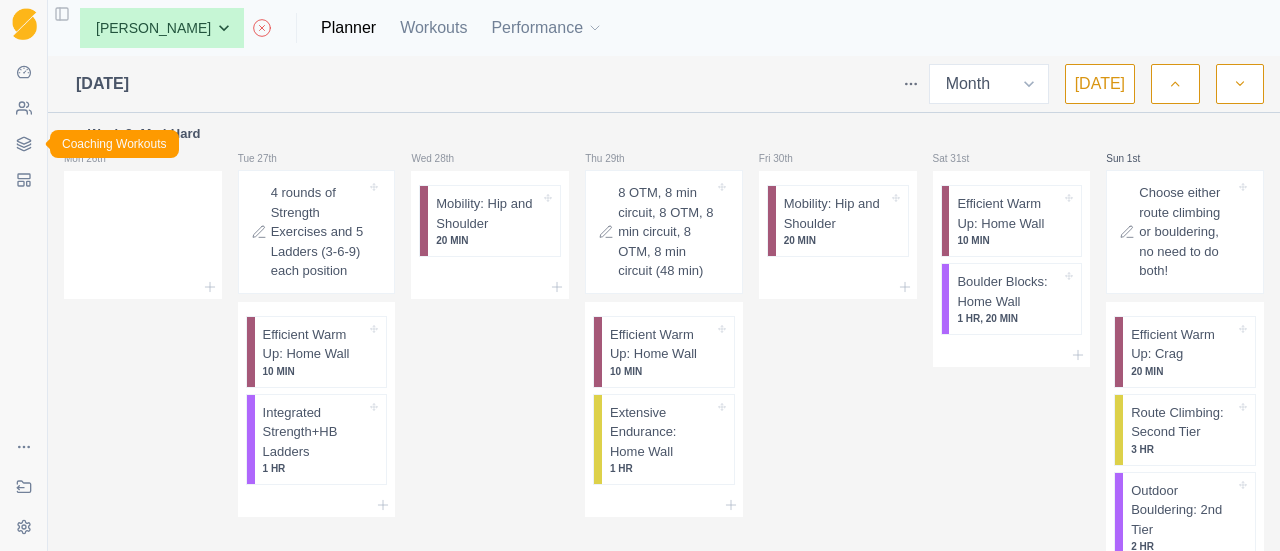 click 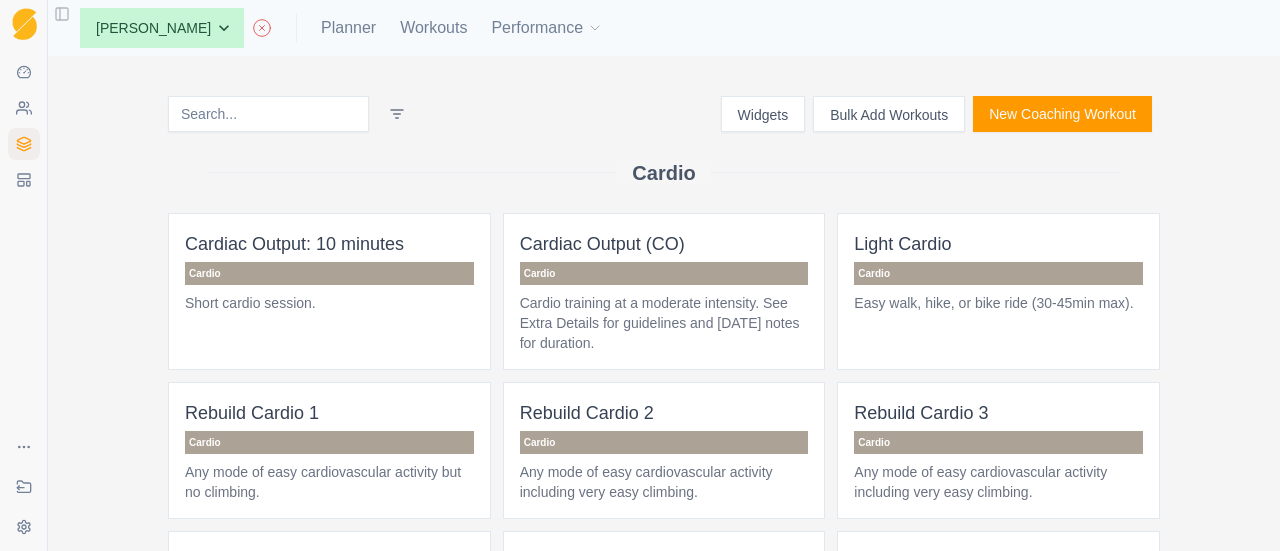 click on "New Coaching Workout" at bounding box center (1062, 114) 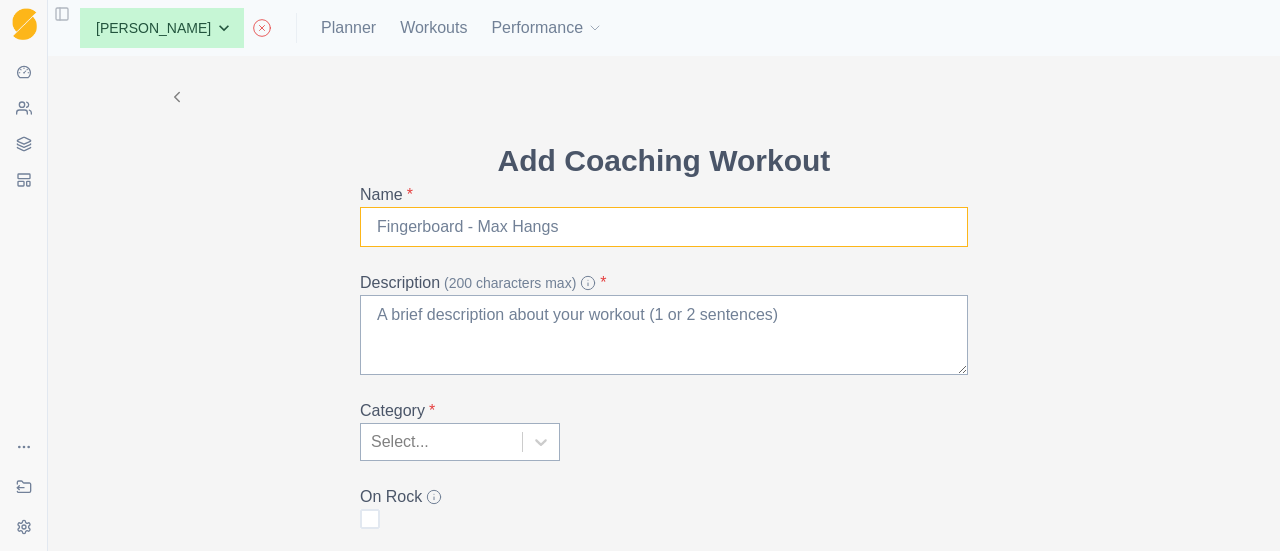 click on "Name *" at bounding box center (664, 227) 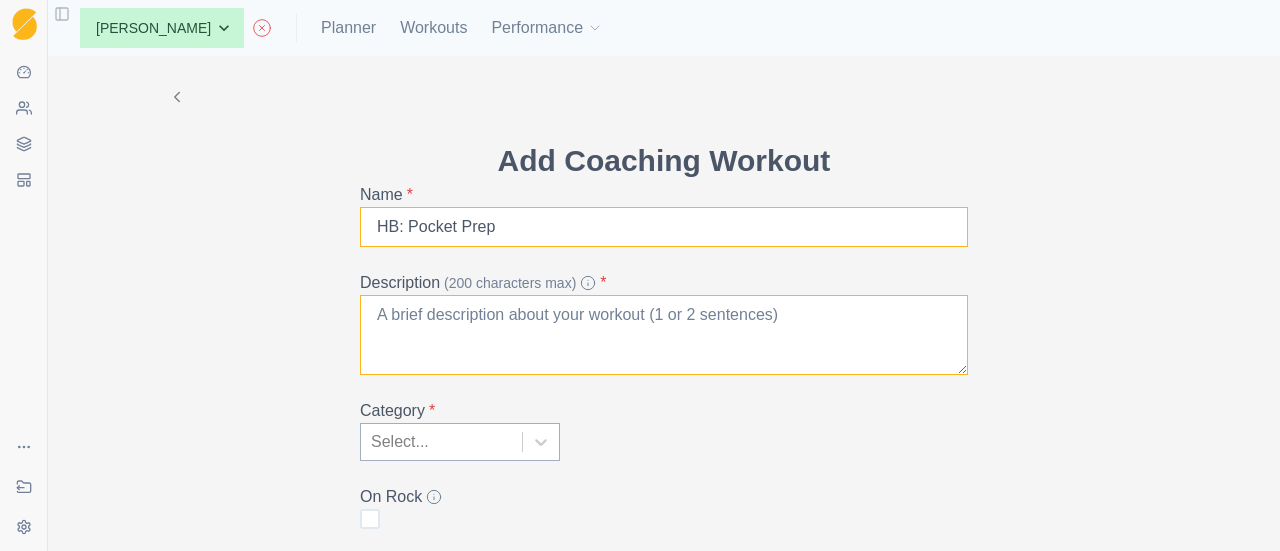 type on "HB: Pocket Prep" 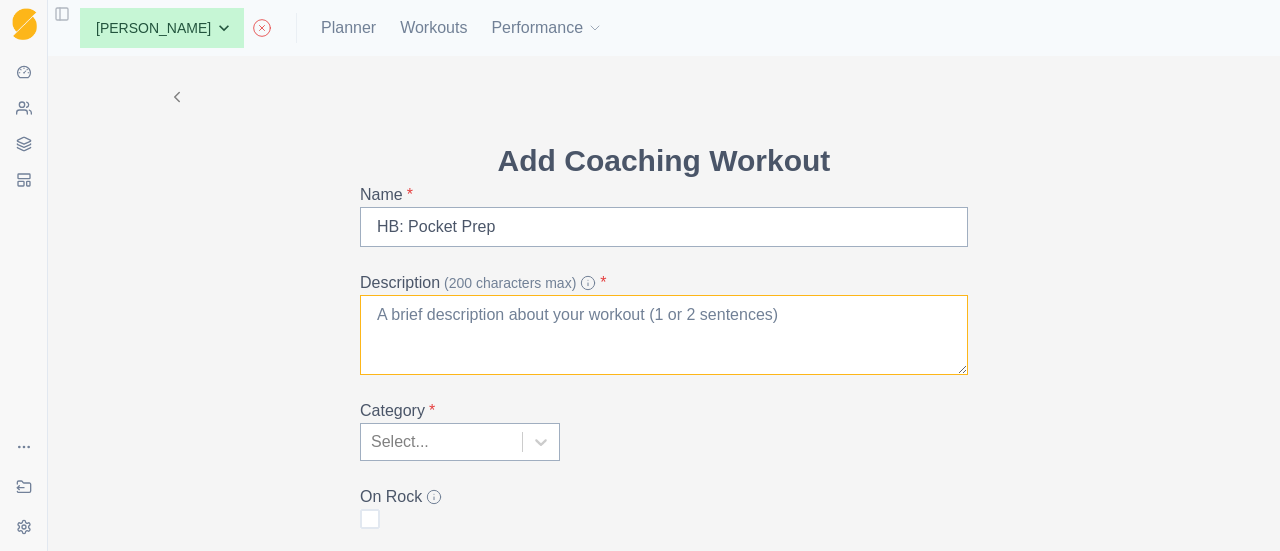 click on "Description   (200 characters max) *" at bounding box center (664, 335) 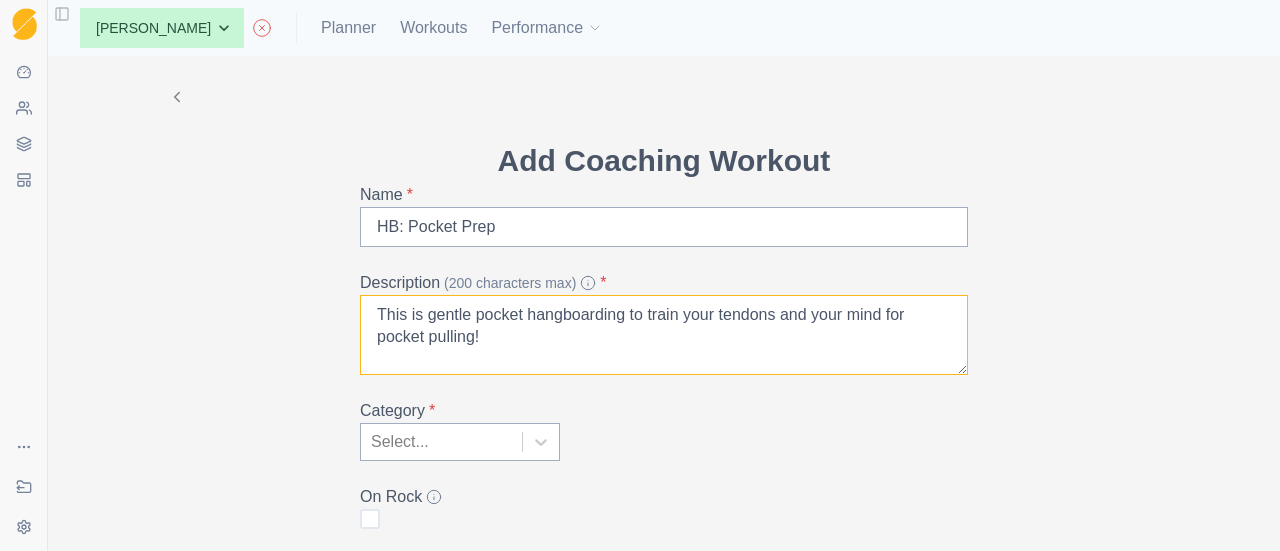 type on "This is gentle pocket hangboarding to train your tendons and your mind for pocket pulling!" 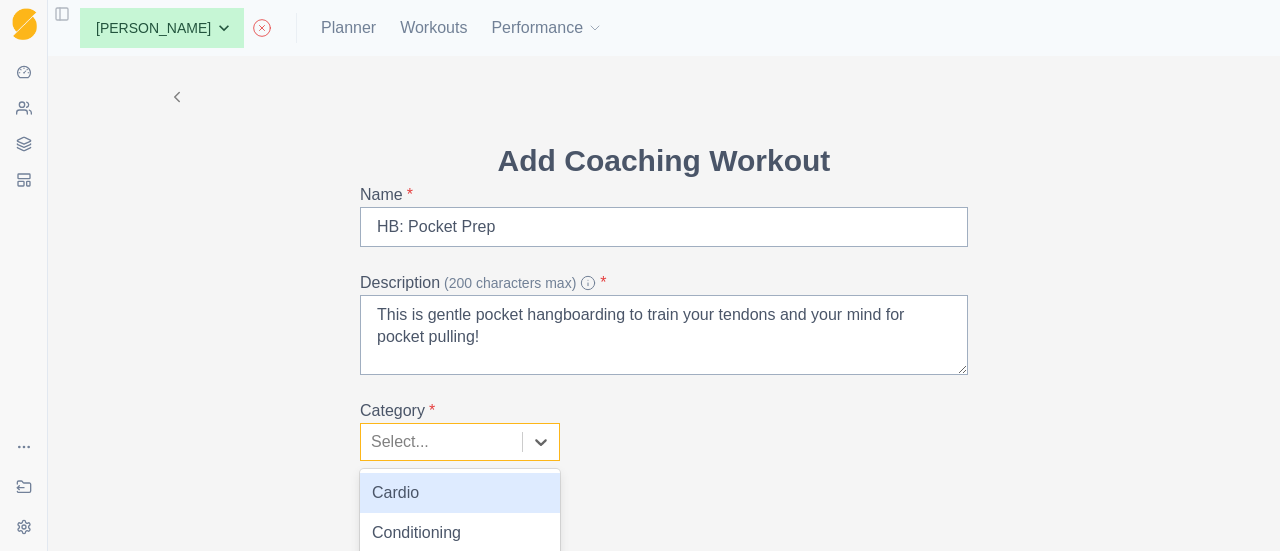 click at bounding box center [441, 442] 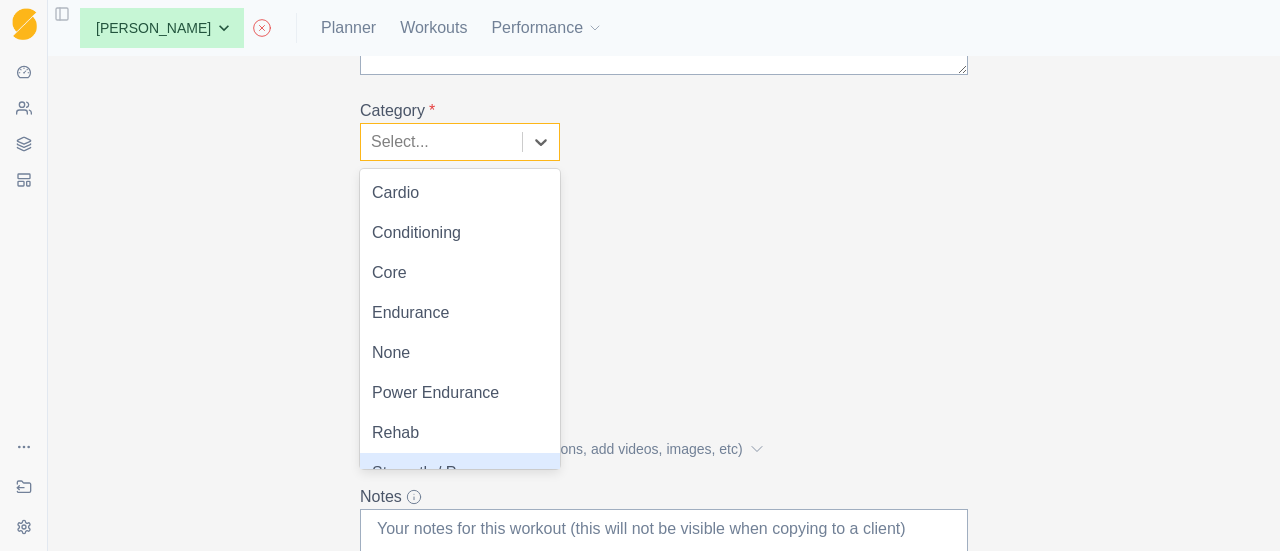scroll, scrollTop: 28, scrollLeft: 0, axis: vertical 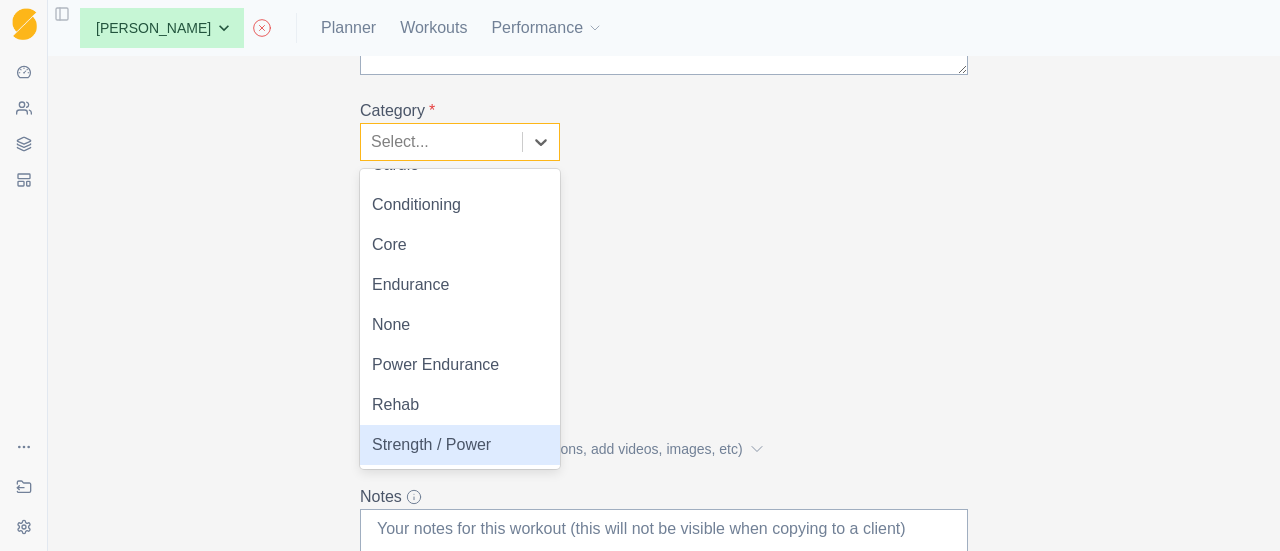 click on "Strength / Power" at bounding box center (460, 445) 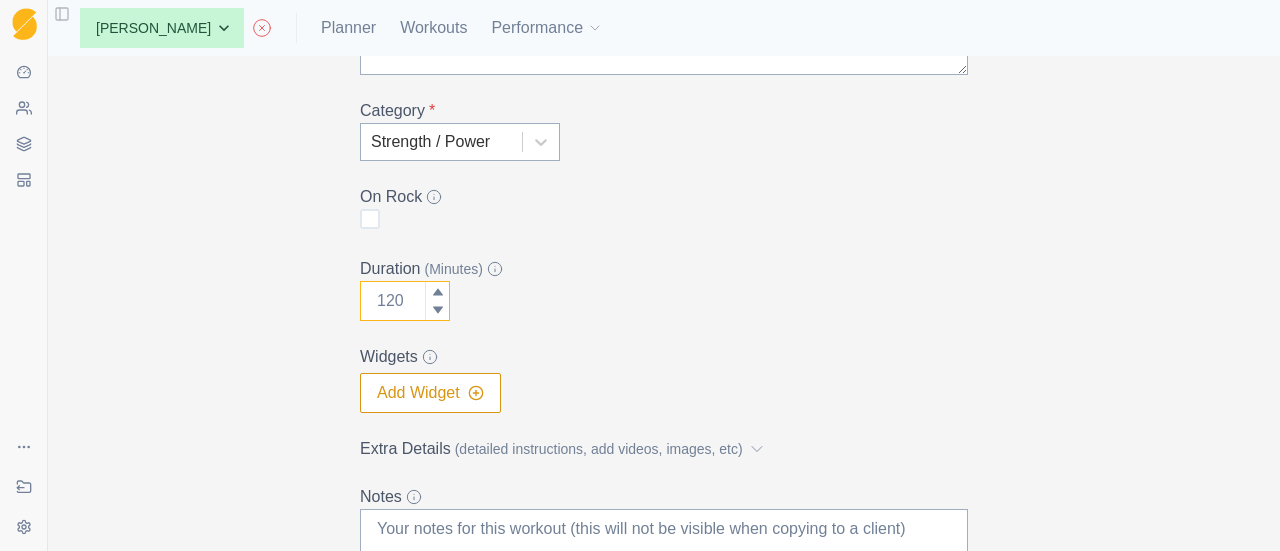 click on "Duration   (Minutes)" at bounding box center (405, 301) 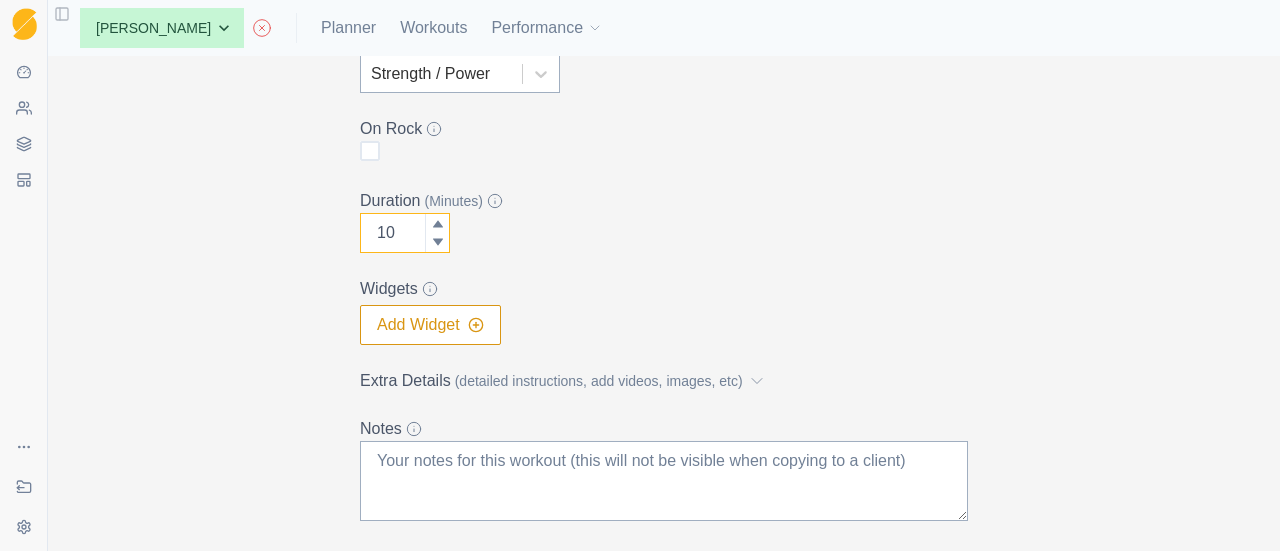 scroll, scrollTop: 400, scrollLeft: 0, axis: vertical 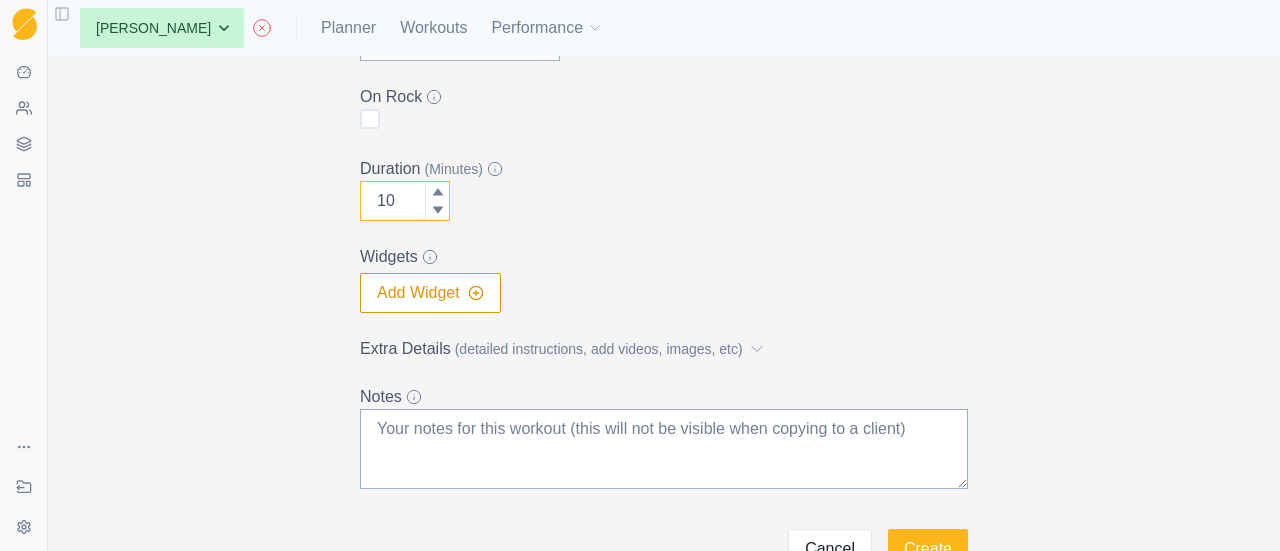 type on "10" 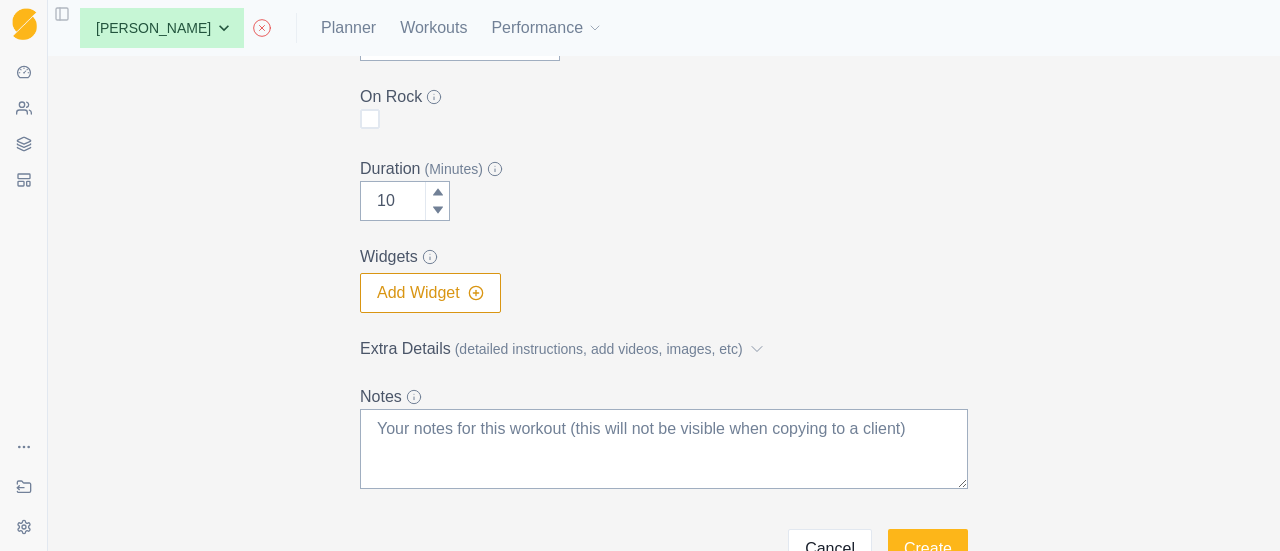 click on "Extra Details (detailed instructions, add videos, images, etc)" at bounding box center [658, 349] 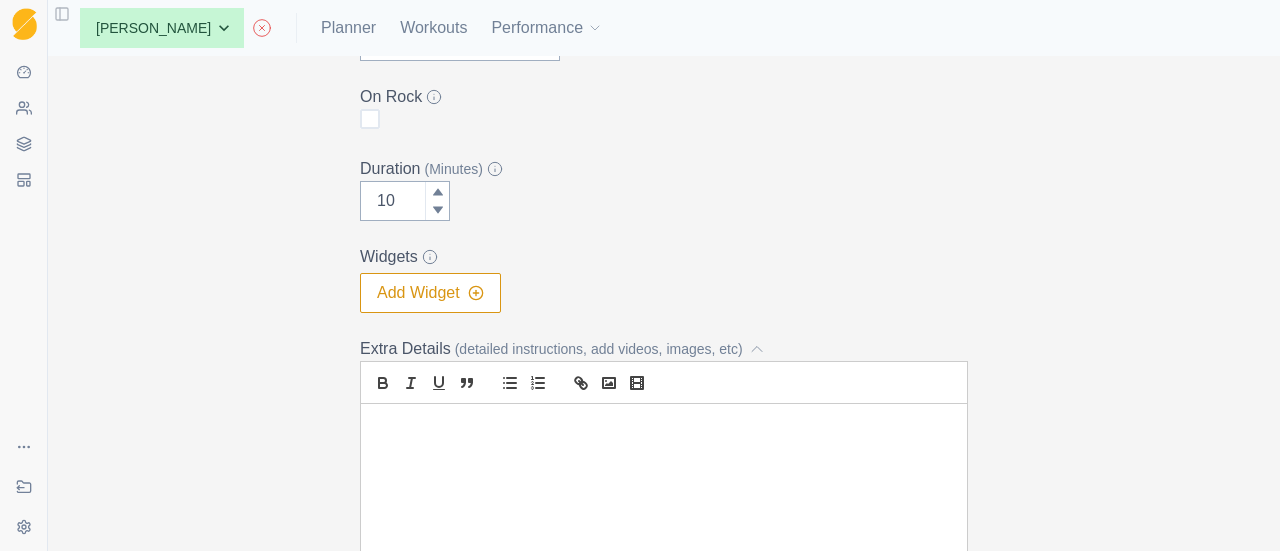 click at bounding box center [664, 529] 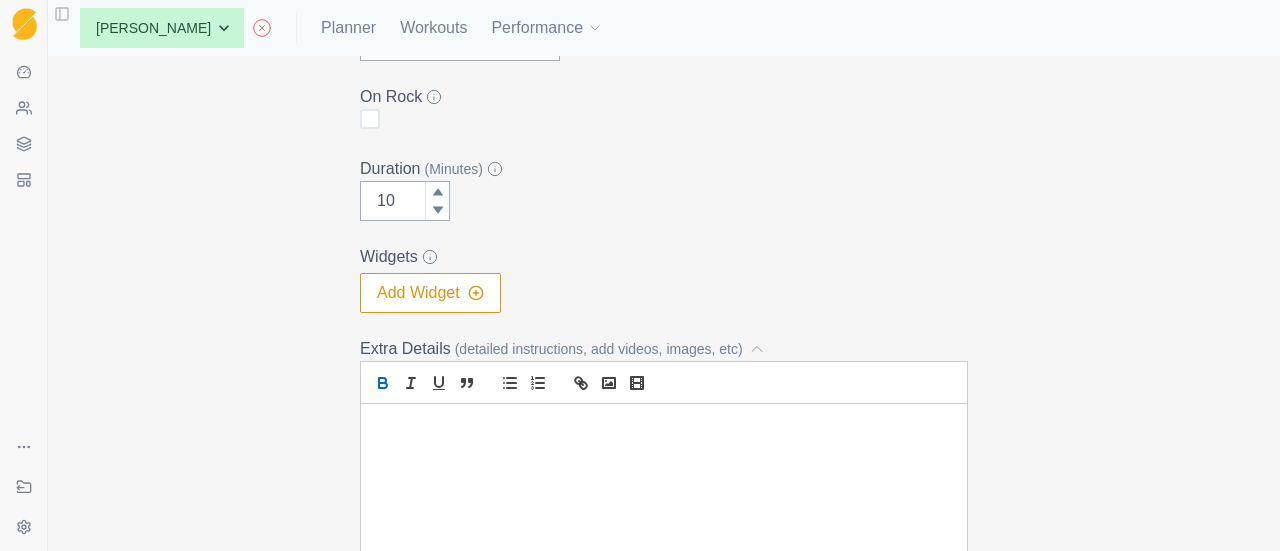 click 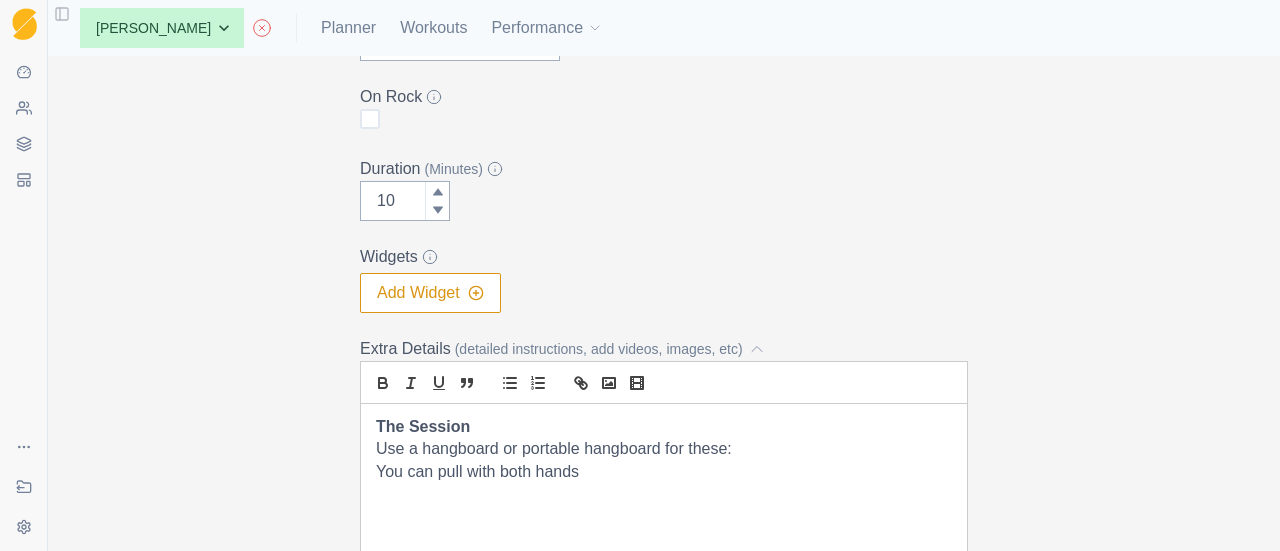 click on "Use a hangboard or portable hangboard for these:" at bounding box center (664, 449) 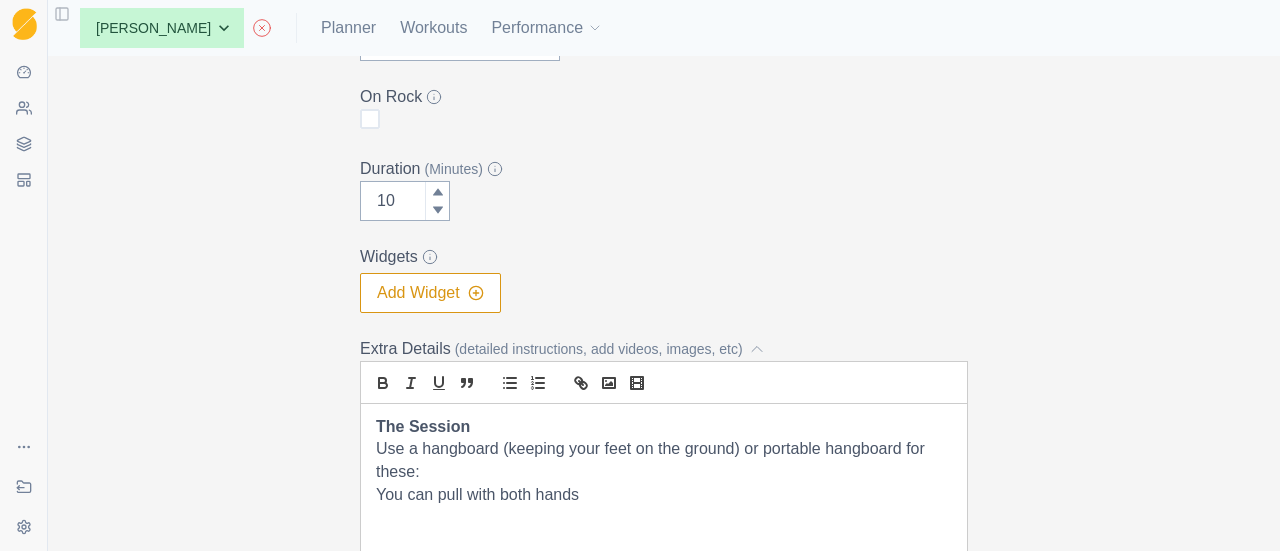 click on "Use a hangboard (keeping your feet on the ground) or portable hangboard for these:" at bounding box center (664, 460) 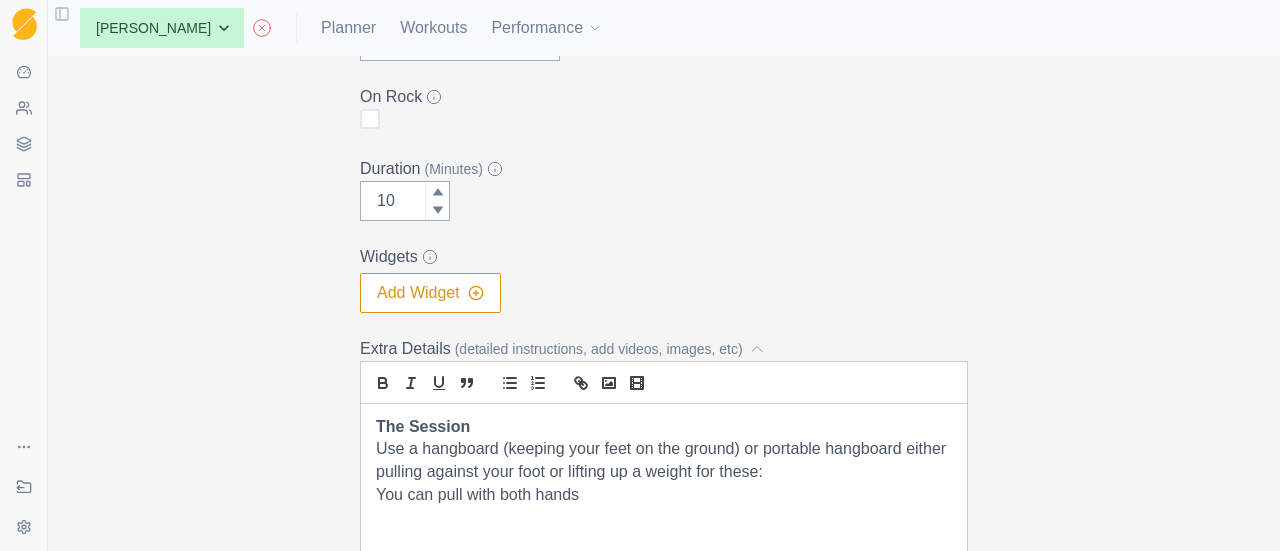 click on "Use a hangboard (keeping your feet on the ground) or portable hangboard either pulling against your foot or lifting up a weight for these:" at bounding box center (664, 460) 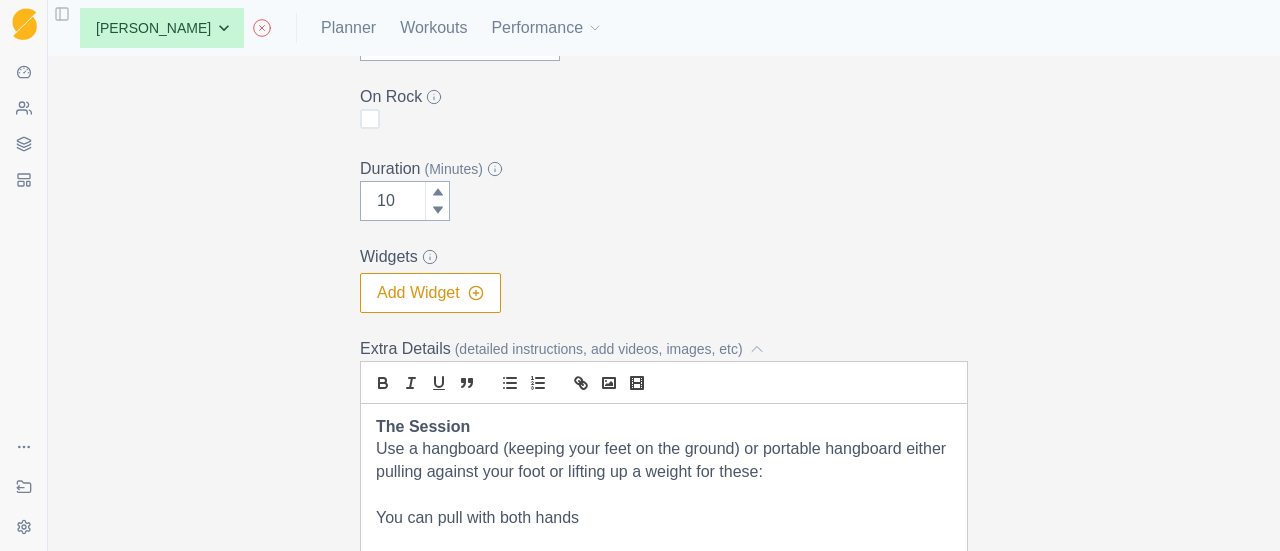 drag, startPoint x: 528, startPoint y: 516, endPoint x: 324, endPoint y: 503, distance: 204.4138 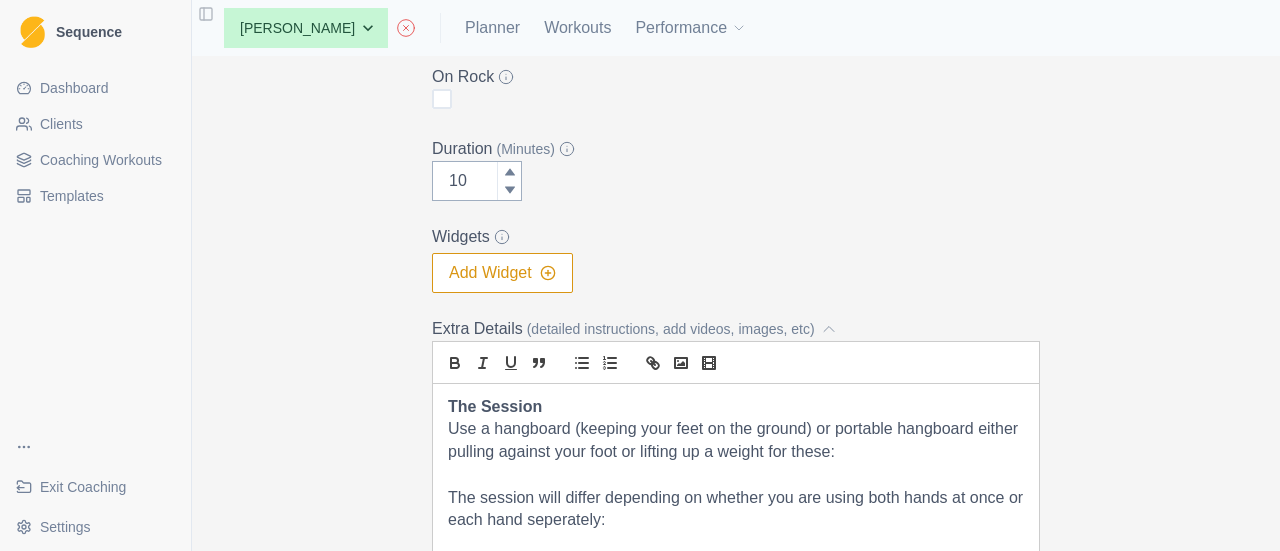 scroll, scrollTop: 443, scrollLeft: 0, axis: vertical 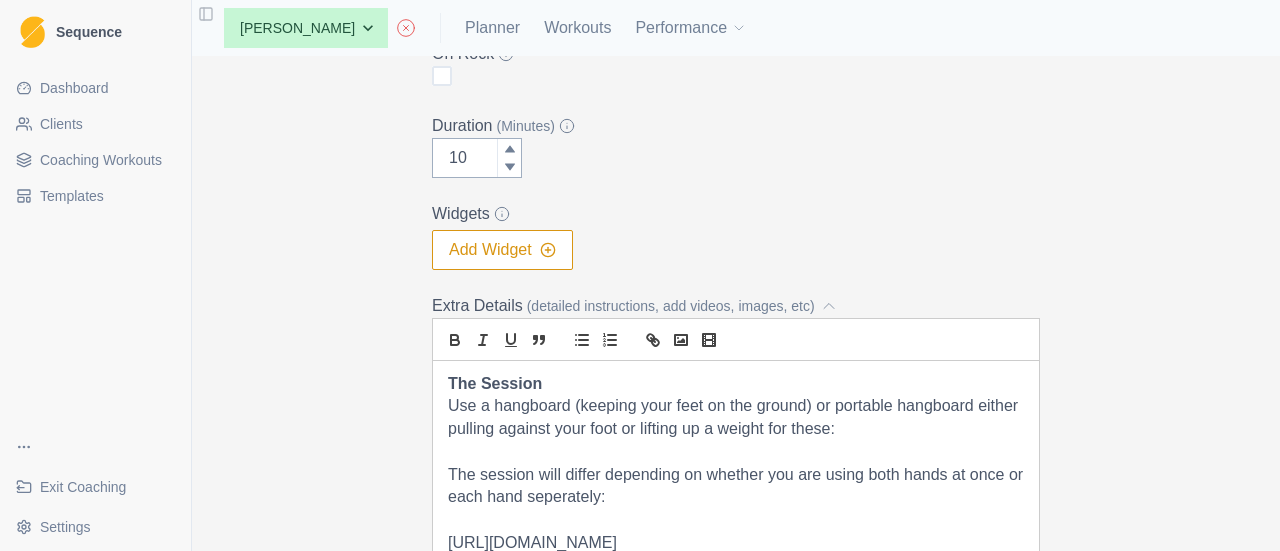 drag, startPoint x: 870, startPoint y: 542, endPoint x: 229, endPoint y: 515, distance: 641.5684 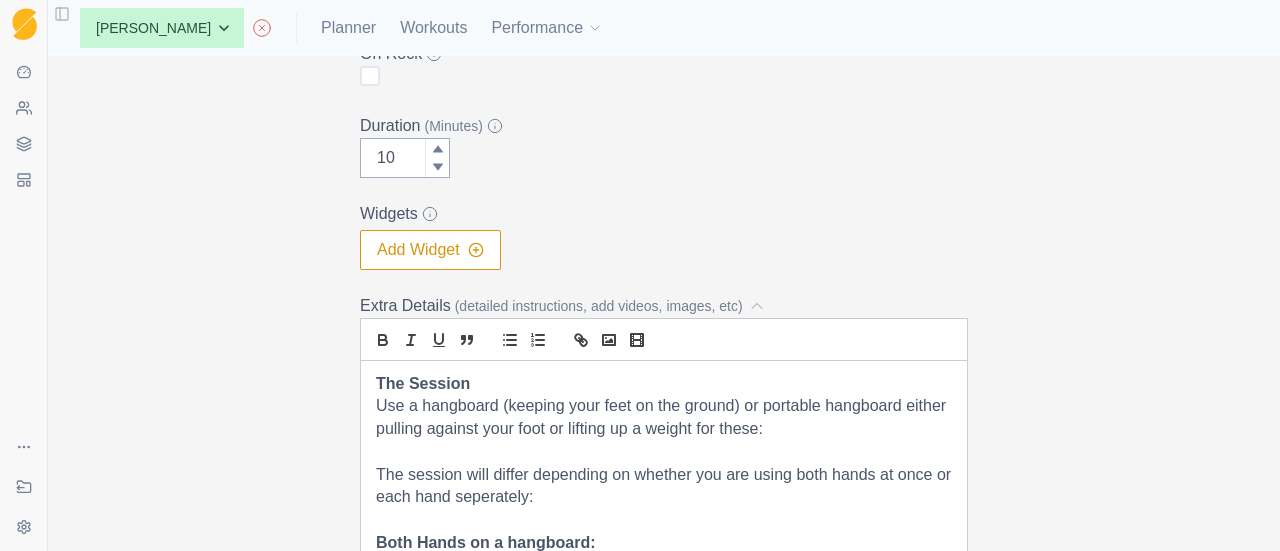 scroll, scrollTop: 14, scrollLeft: 0, axis: vertical 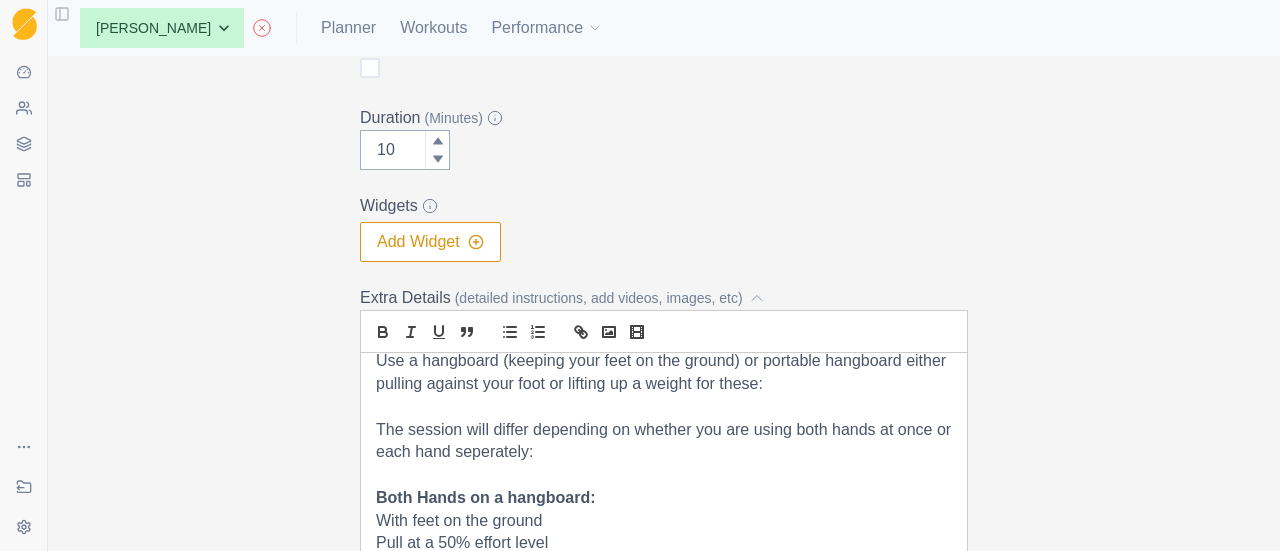click on "With feet on the ground" at bounding box center (664, 521) 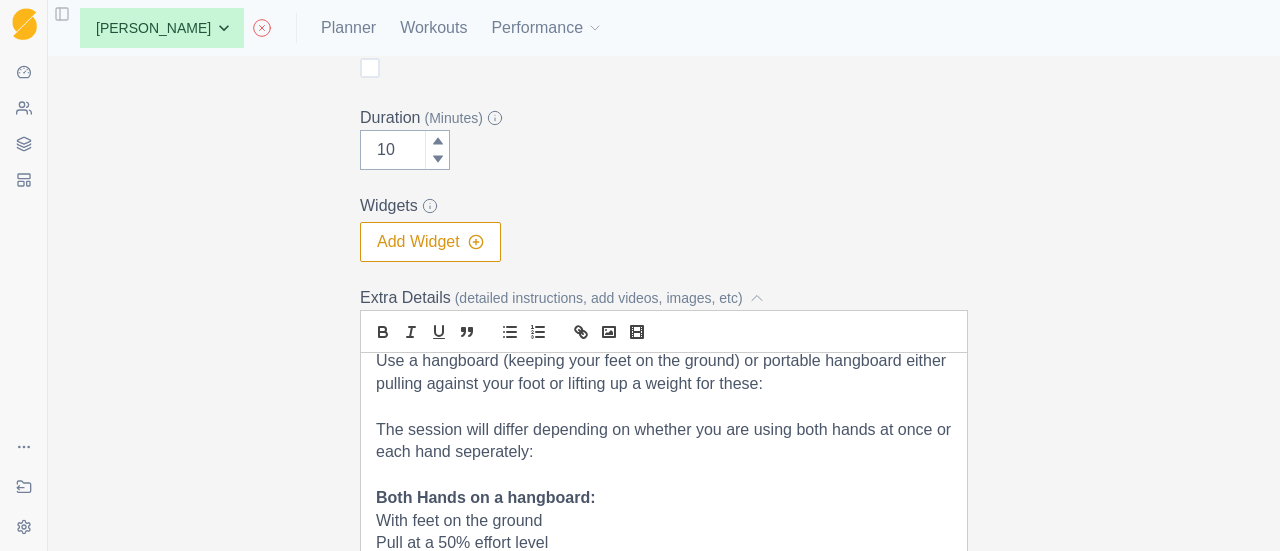 scroll, scrollTop: 52, scrollLeft: 0, axis: vertical 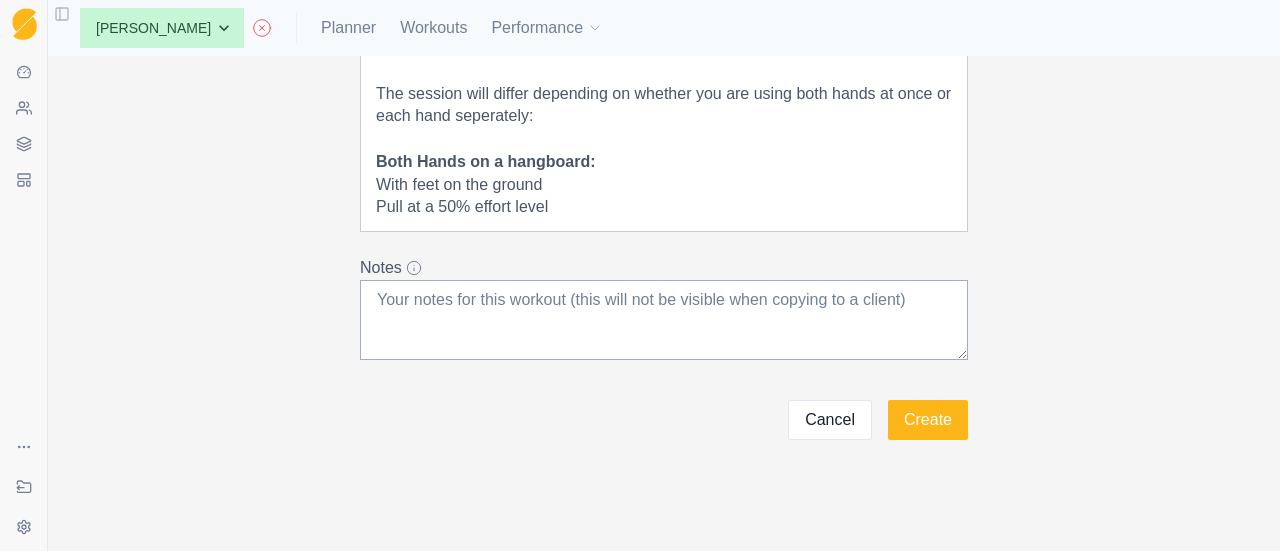 drag, startPoint x: 442, startPoint y: 551, endPoint x: 328, endPoint y: 284, distance: 290.3188 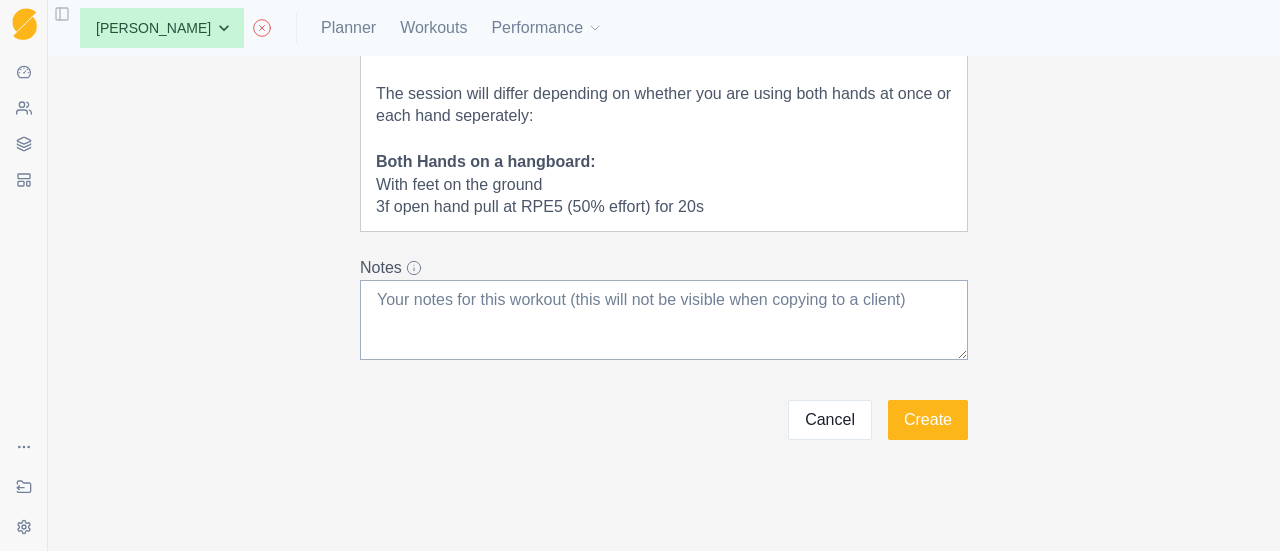 click on "The session will differ depending on whether you are using both hands at once or each hand seperately:" at bounding box center (664, 105) 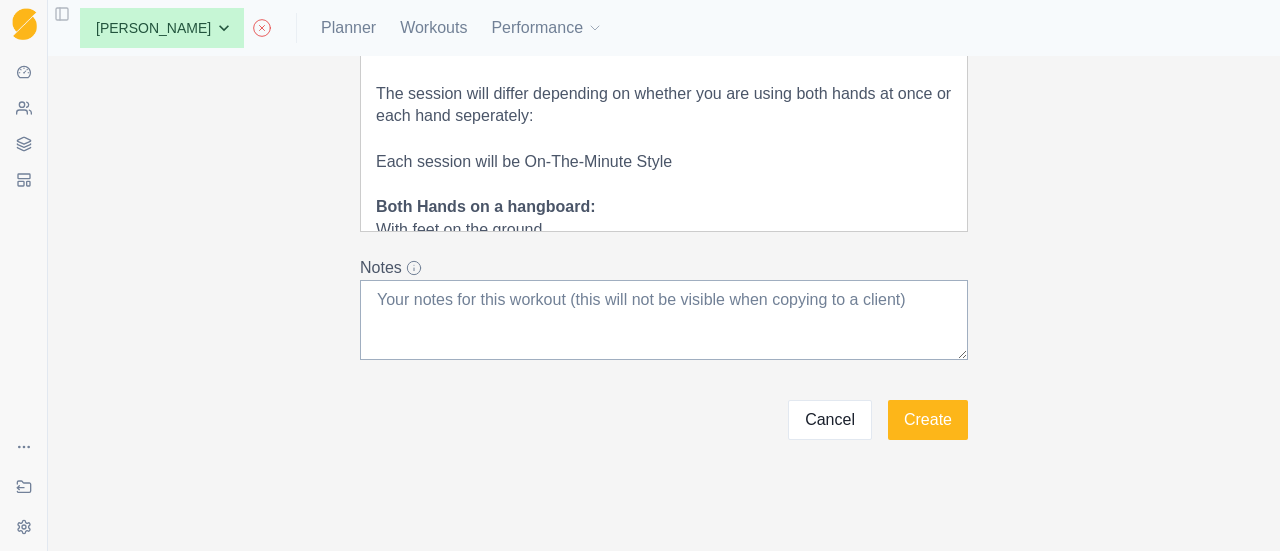 scroll, scrollTop: 97, scrollLeft: 0, axis: vertical 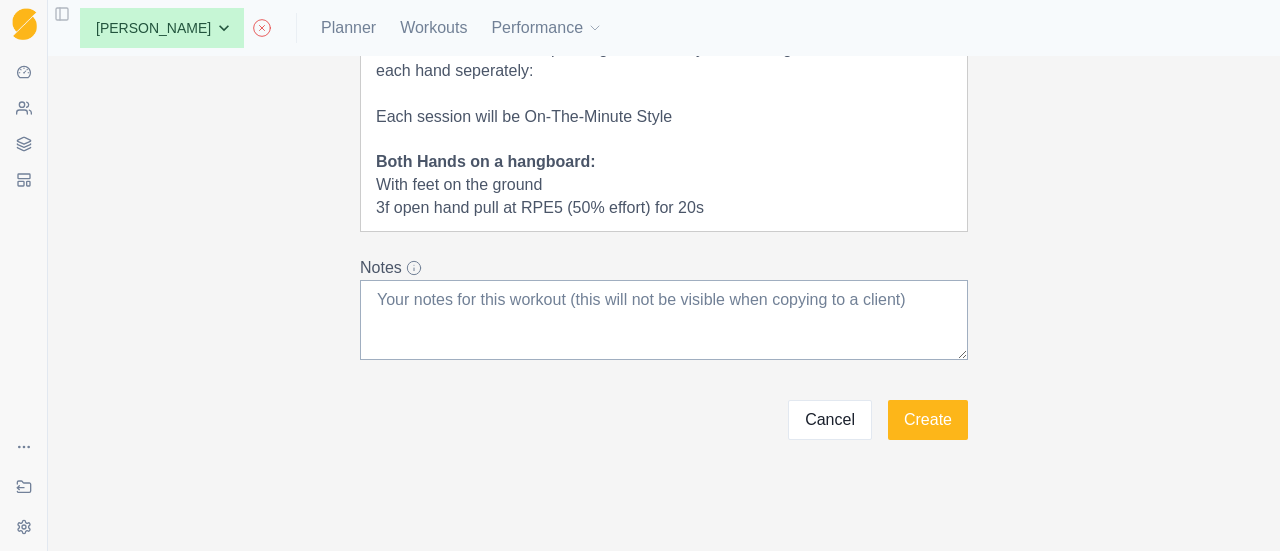 click on "3f open hand pull at RPE5 (50% effort) for 20s" at bounding box center (664, 208) 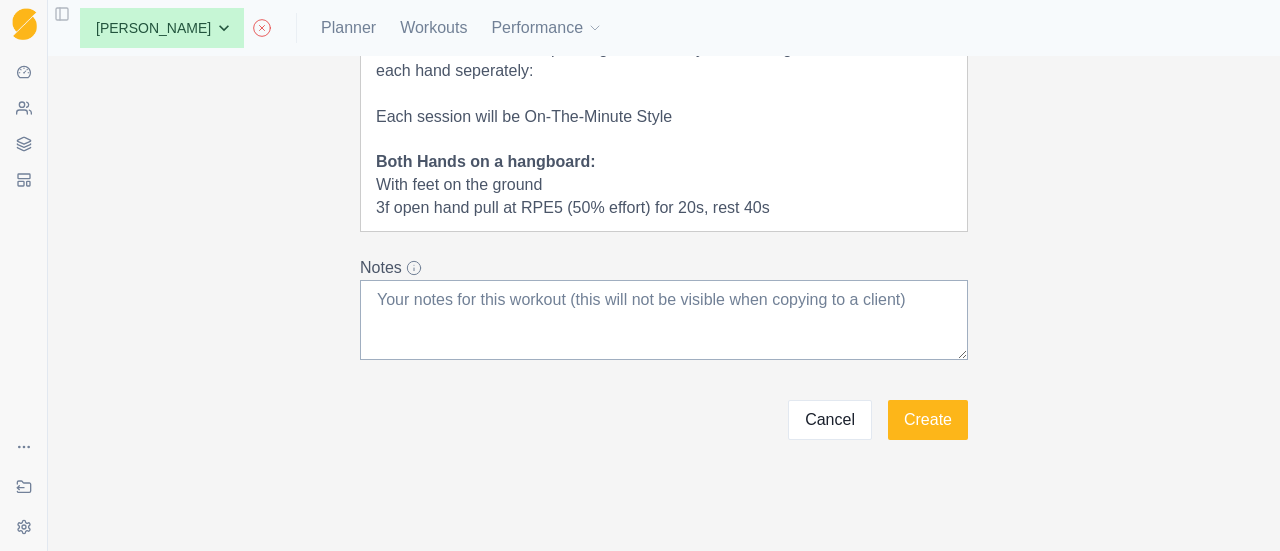 click on "3f open hand pull at RPE5 (50% effort) for 20s, rest 40s" at bounding box center (664, 208) 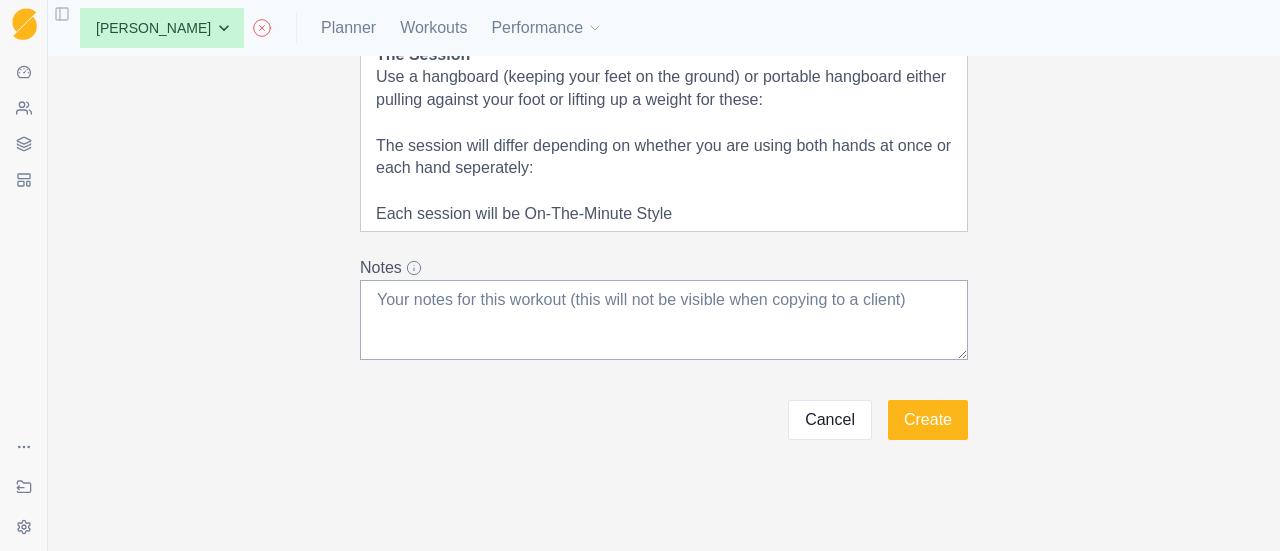 scroll, scrollTop: 472, scrollLeft: 0, axis: vertical 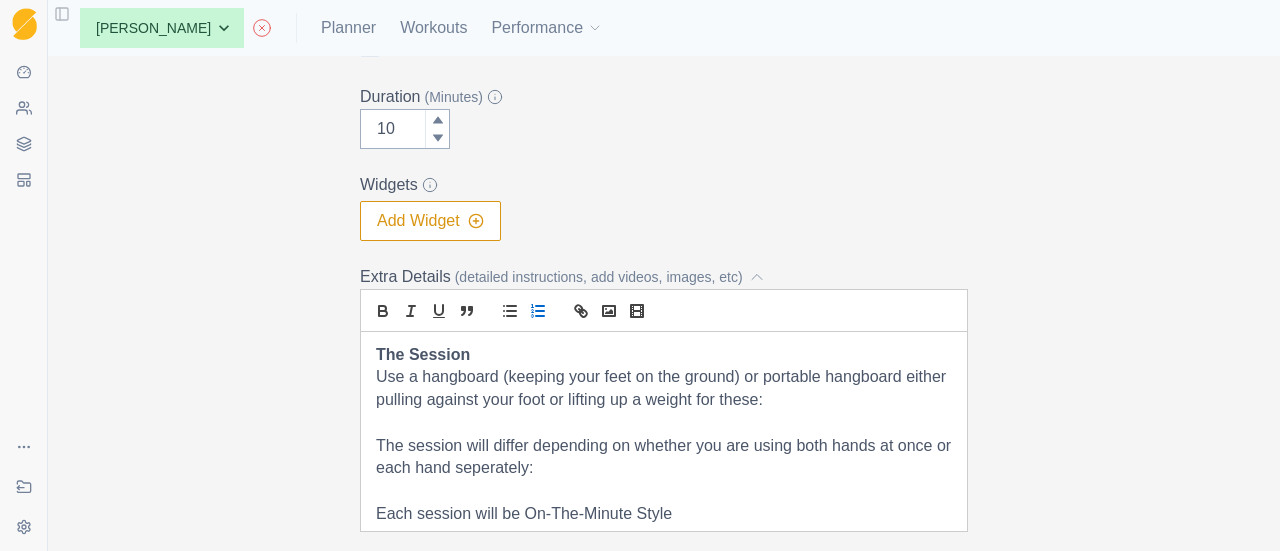 click 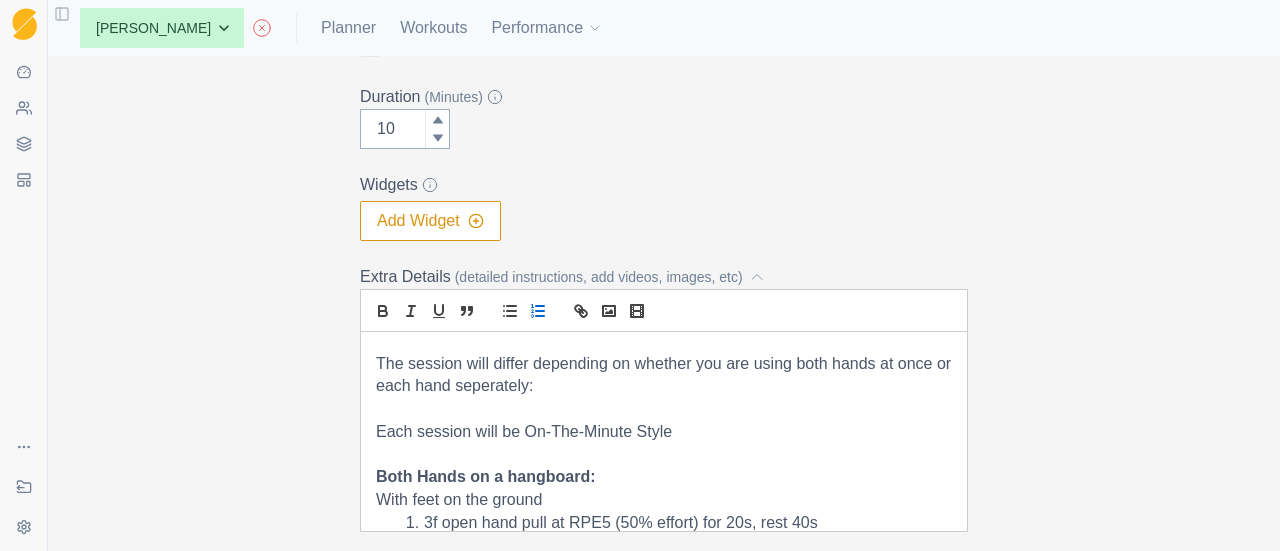 scroll, scrollTop: 772, scrollLeft: 0, axis: vertical 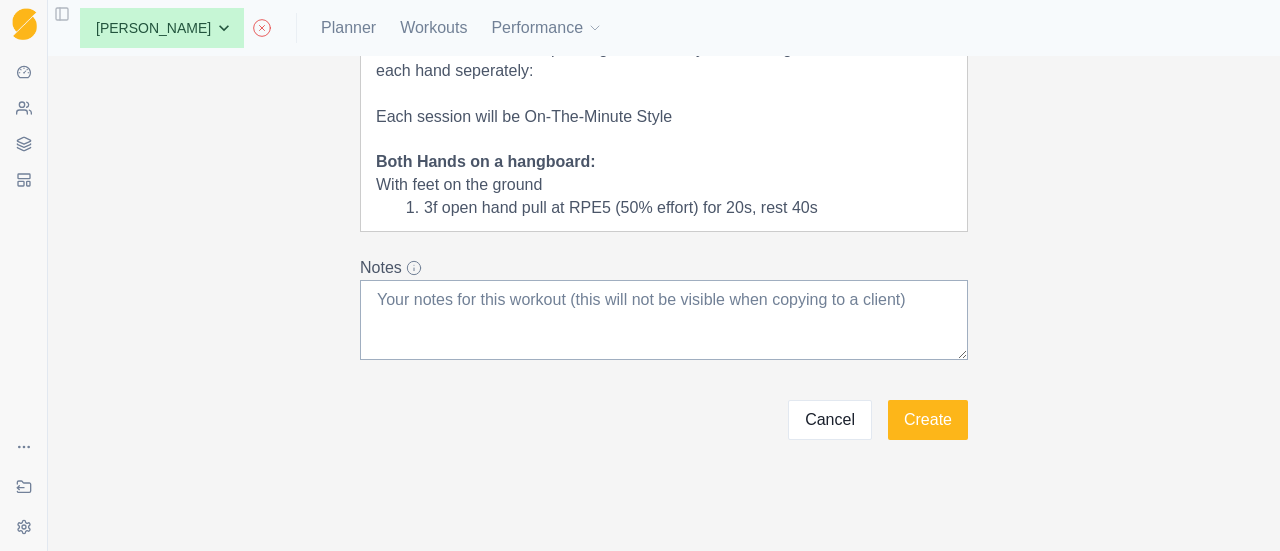 click on "3f open hand pull at RPE5 (50% effort) for 20s, rest 40s" at bounding box center (676, 208) 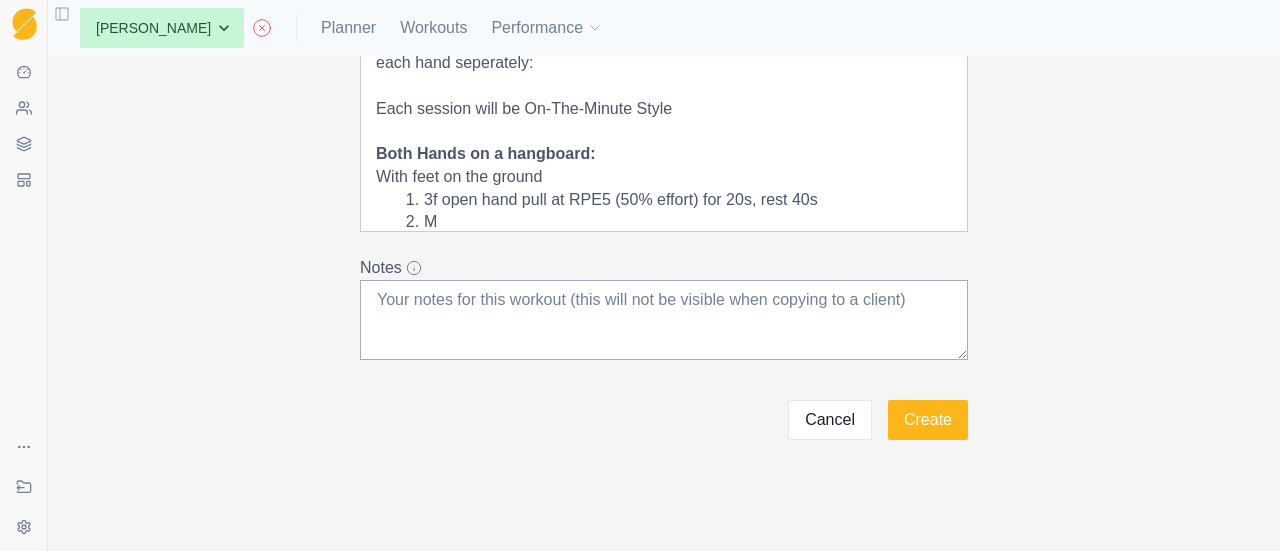 scroll, scrollTop: 106, scrollLeft: 0, axis: vertical 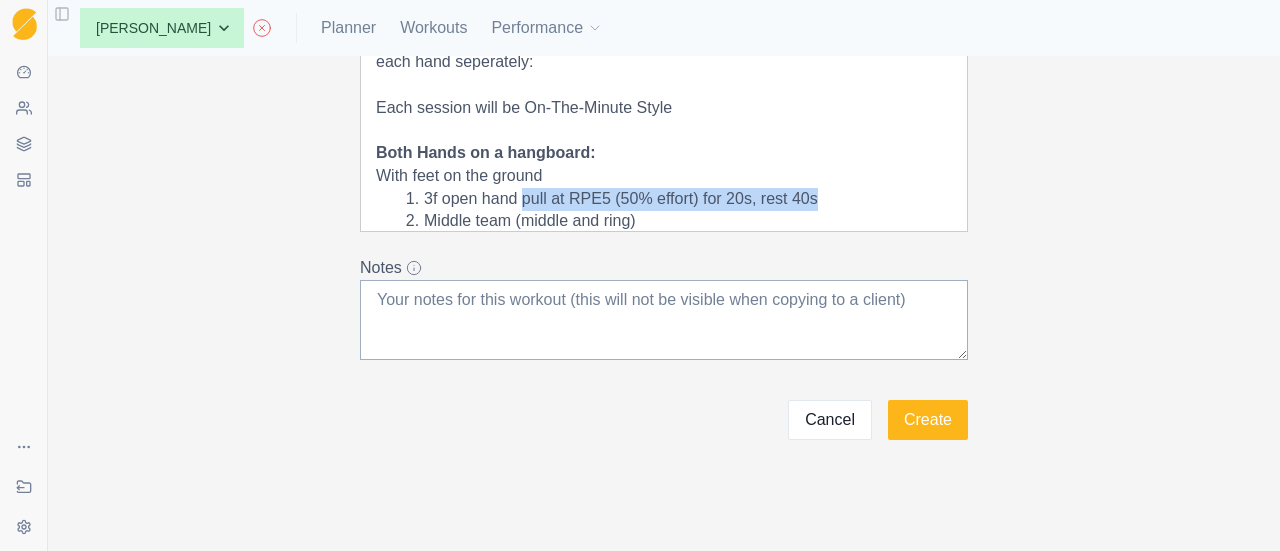 drag, startPoint x: 813, startPoint y: 195, endPoint x: 513, endPoint y: 201, distance: 300.06 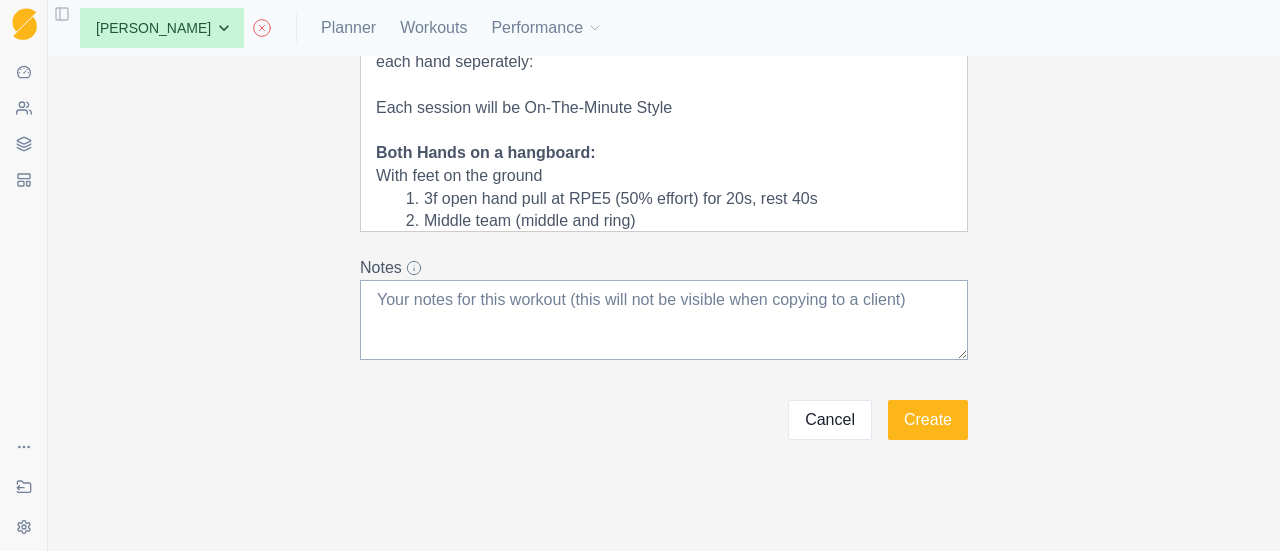click on "Middle team (middle and ring)" at bounding box center (676, 221) 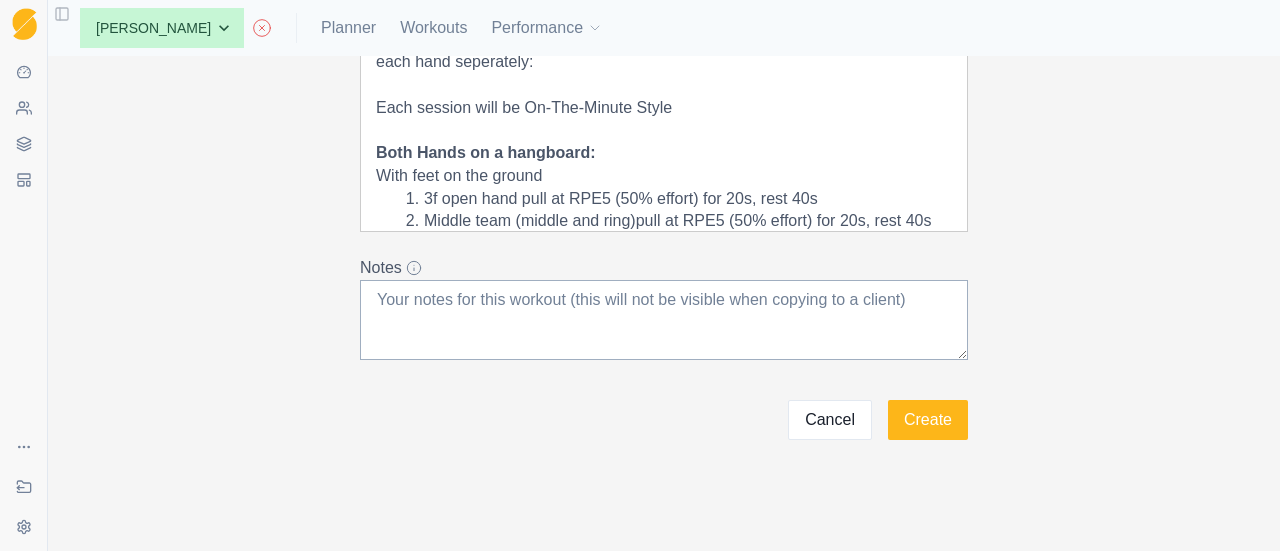 click on "Middle team (middle and ring)pull at RPE5 (50% effort) for 20s, rest 40s" at bounding box center [676, 221] 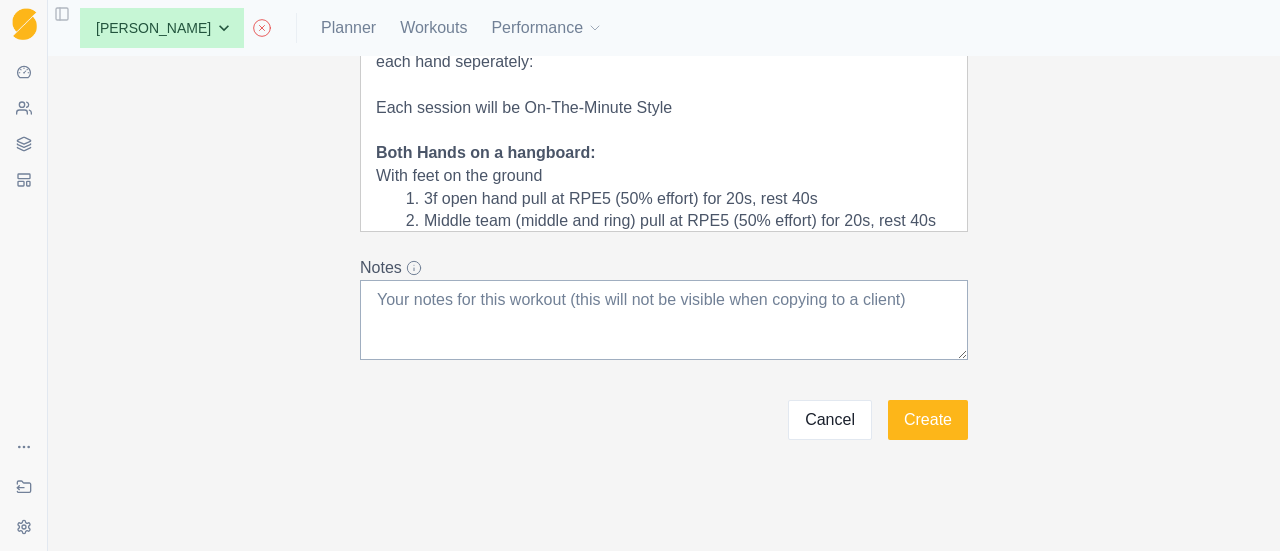 click on "The Session 	 Use a hangboard (keeping your feet on the ground) or portable hangboard either pulling against your foot or lifting up a weight for these:    The session will differ depending on whether you are using both hands at once or each hand seperately: Each session will be On-The-Minute Style Both Hands on a hangboard: With feet on the ground 3f open hand pull at RPE5 (50% effort) for 20s, rest 40s Middle team (middle and ring) pull at RPE5 (50% effort) for 20s, rest 40s" at bounding box center [664, 85] 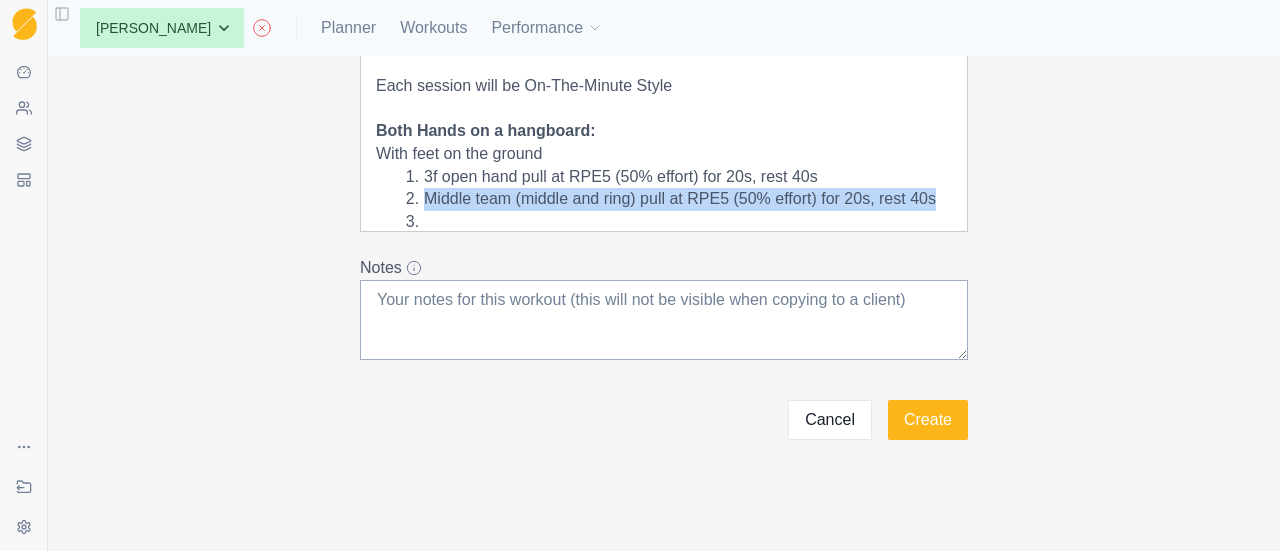 drag, startPoint x: 932, startPoint y: 195, endPoint x: 417, endPoint y: 198, distance: 515.0087 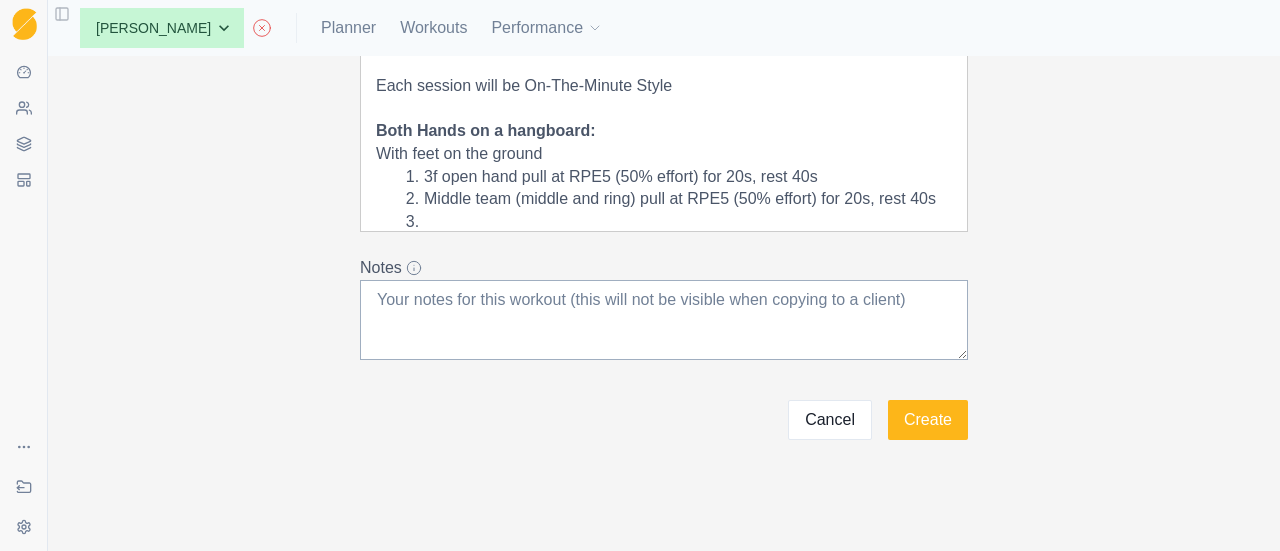 click at bounding box center (676, 222) 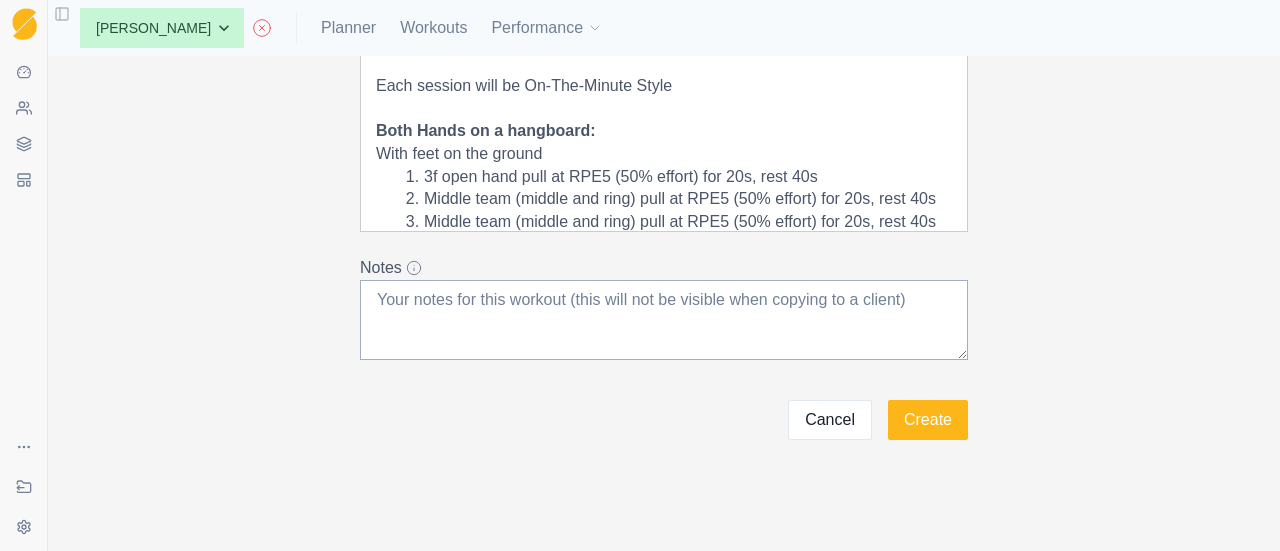 scroll, scrollTop: 151, scrollLeft: 0, axis: vertical 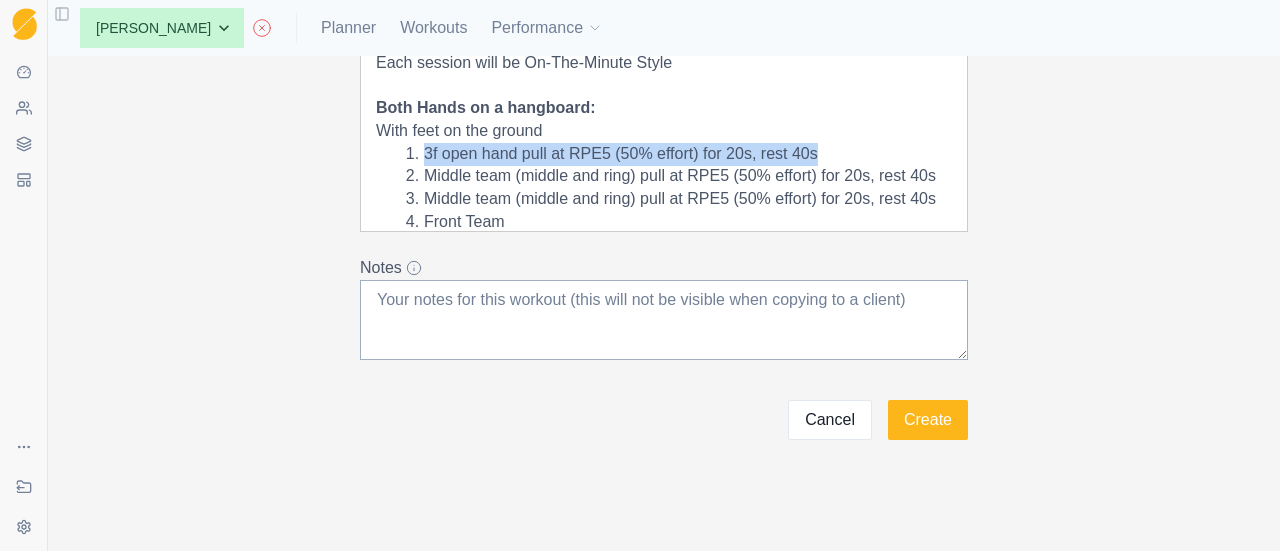 drag, startPoint x: 827, startPoint y: 147, endPoint x: 410, endPoint y: 151, distance: 417.0192 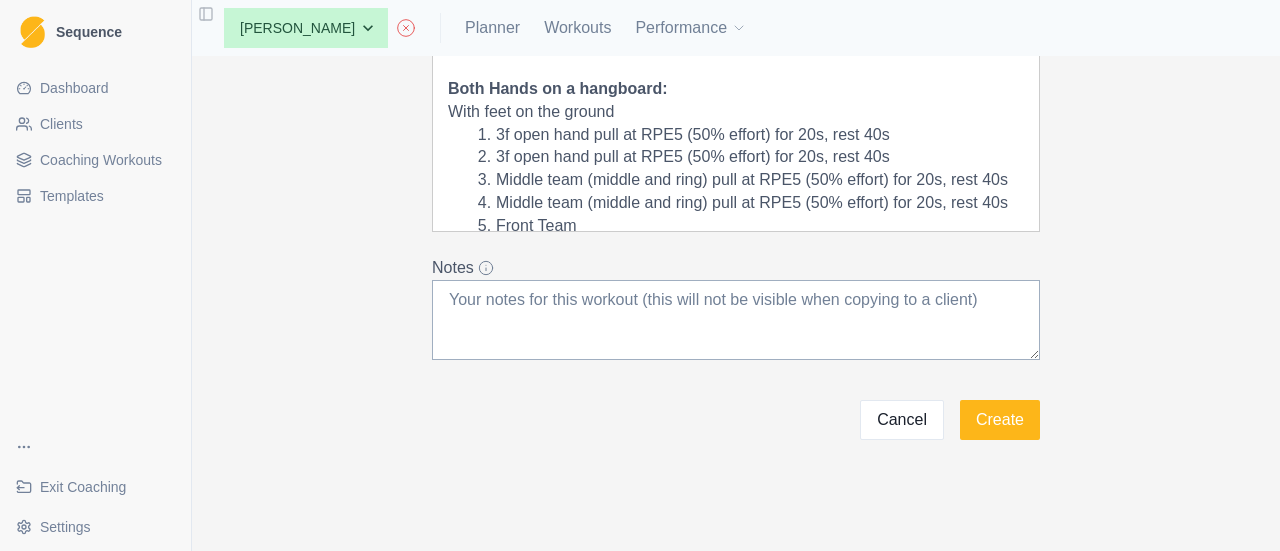scroll, scrollTop: 188, scrollLeft: 0, axis: vertical 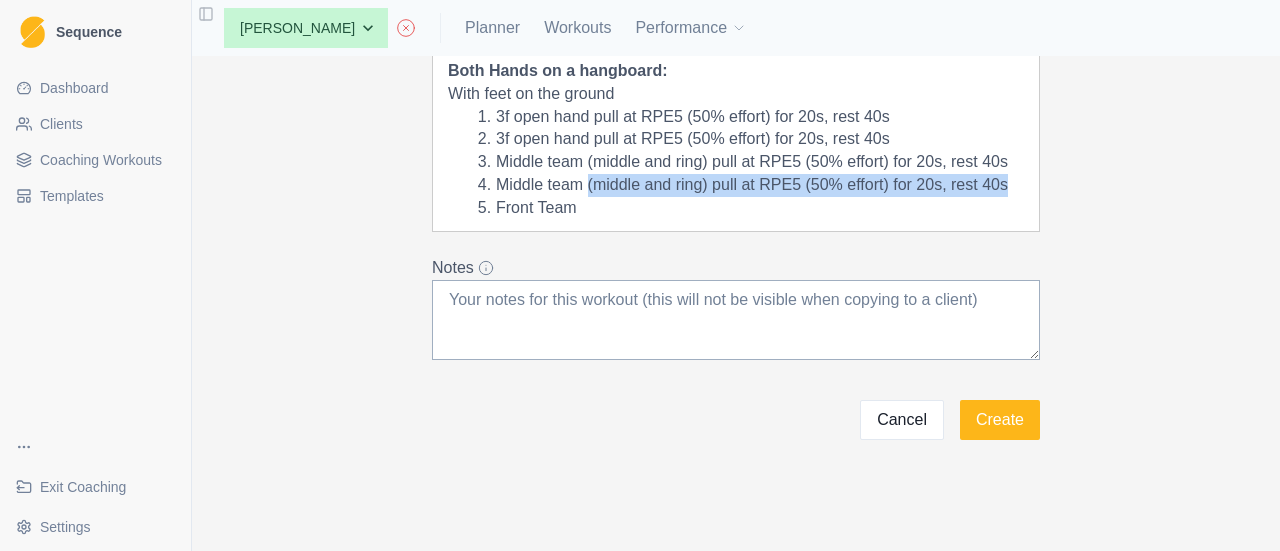 drag, startPoint x: 578, startPoint y: 187, endPoint x: 1043, endPoint y: 187, distance: 465 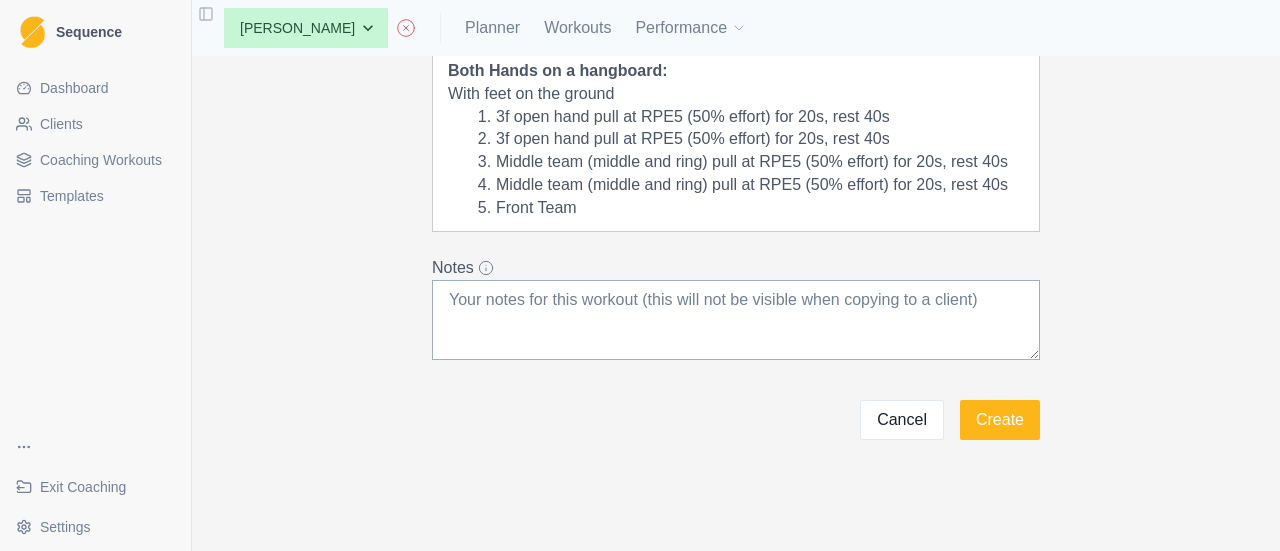 click on "Front Team" at bounding box center [748, 208] 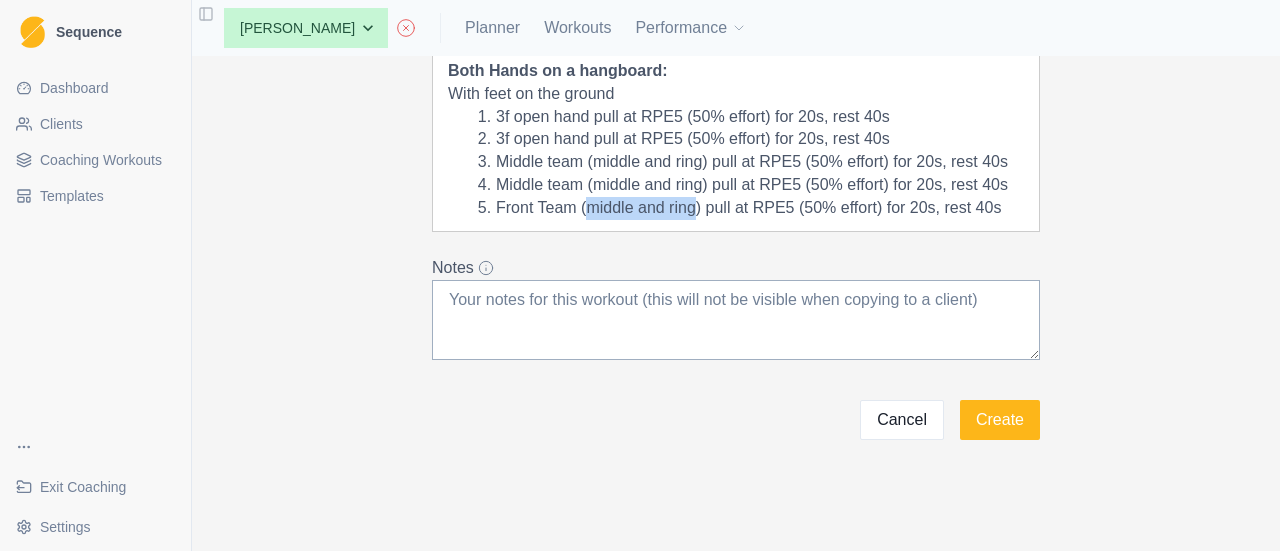 drag, startPoint x: 686, startPoint y: 209, endPoint x: 577, endPoint y: 215, distance: 109.165016 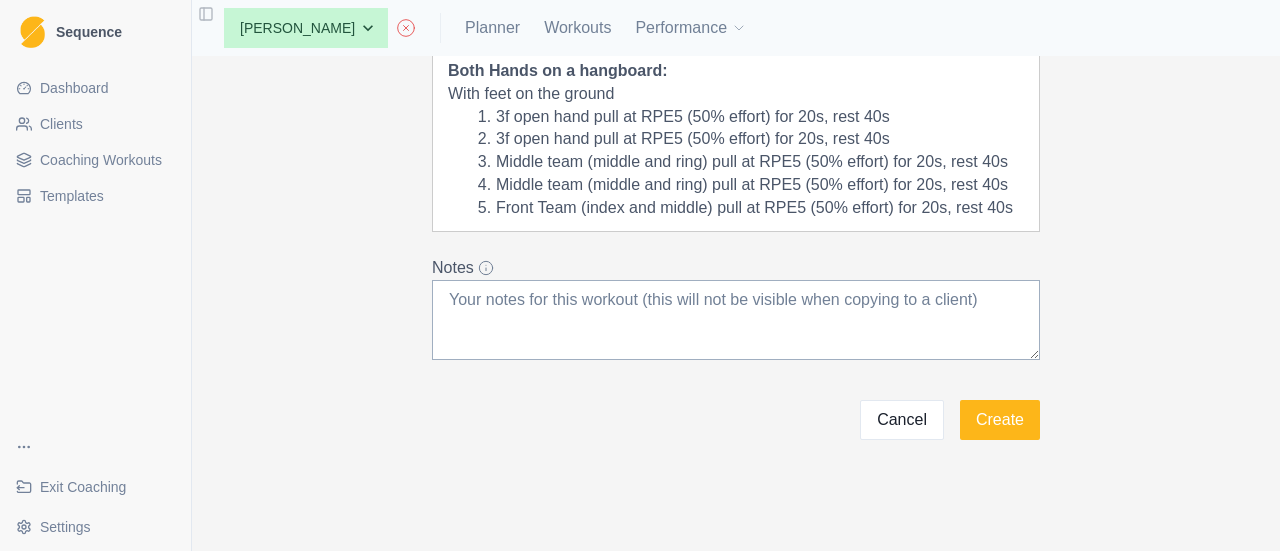scroll, scrollTop: 0, scrollLeft: 0, axis: both 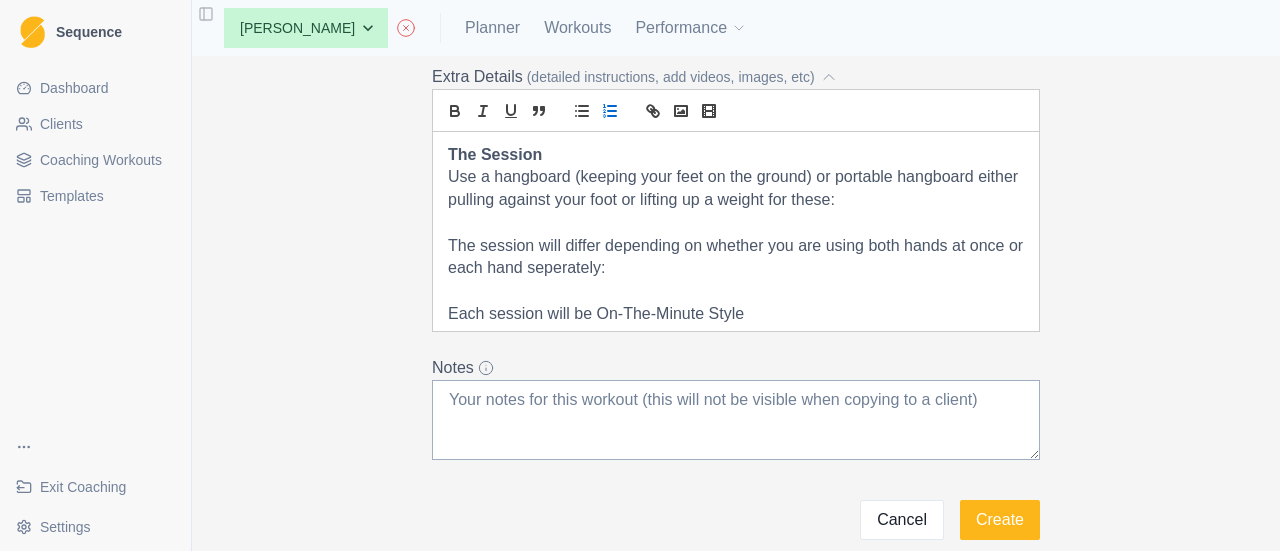 click on "Use a hangboard (keeping your feet on the ground) or portable hangboard either pulling against your foot or lifting up a weight for these:" at bounding box center (736, 188) 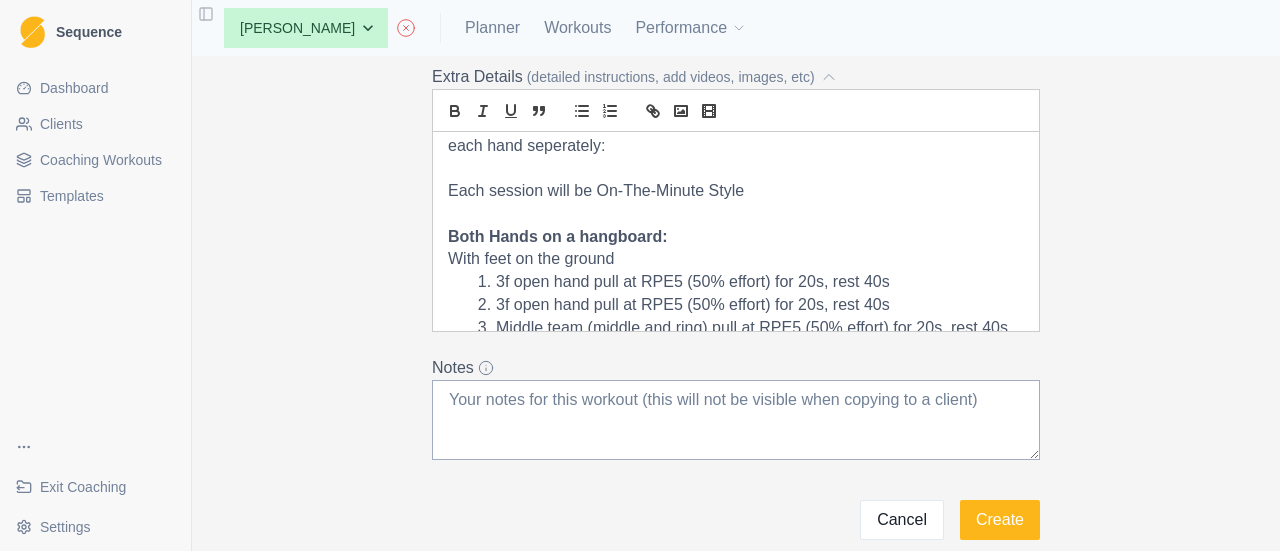 scroll, scrollTop: 200, scrollLeft: 0, axis: vertical 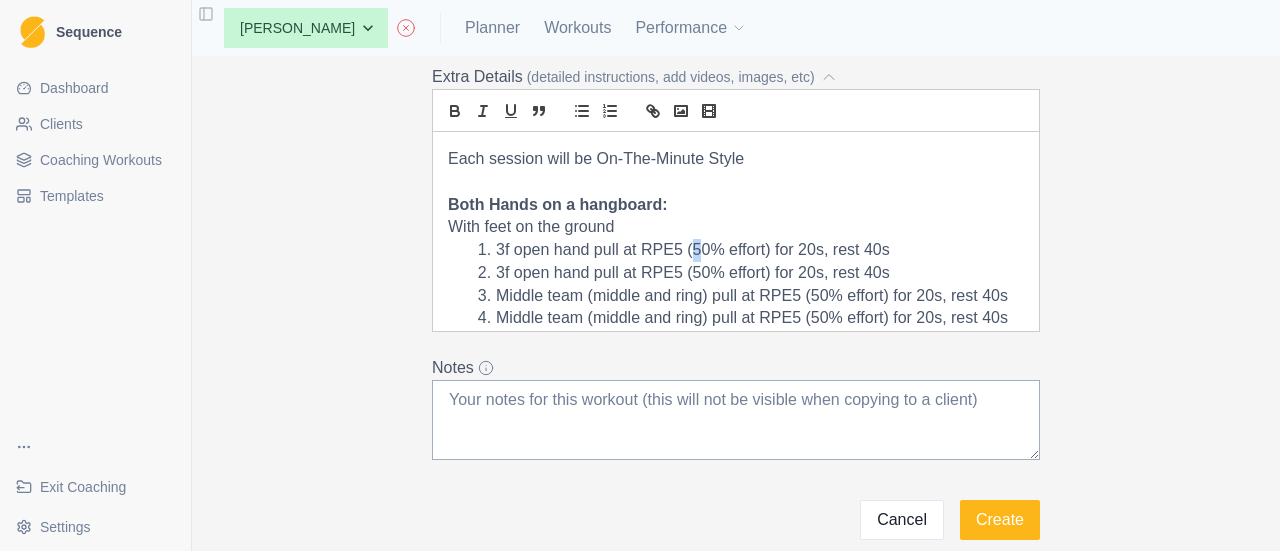click on "3f open hand pull at RPE5 (50% effort) for 20s, rest 40s" at bounding box center (748, 250) 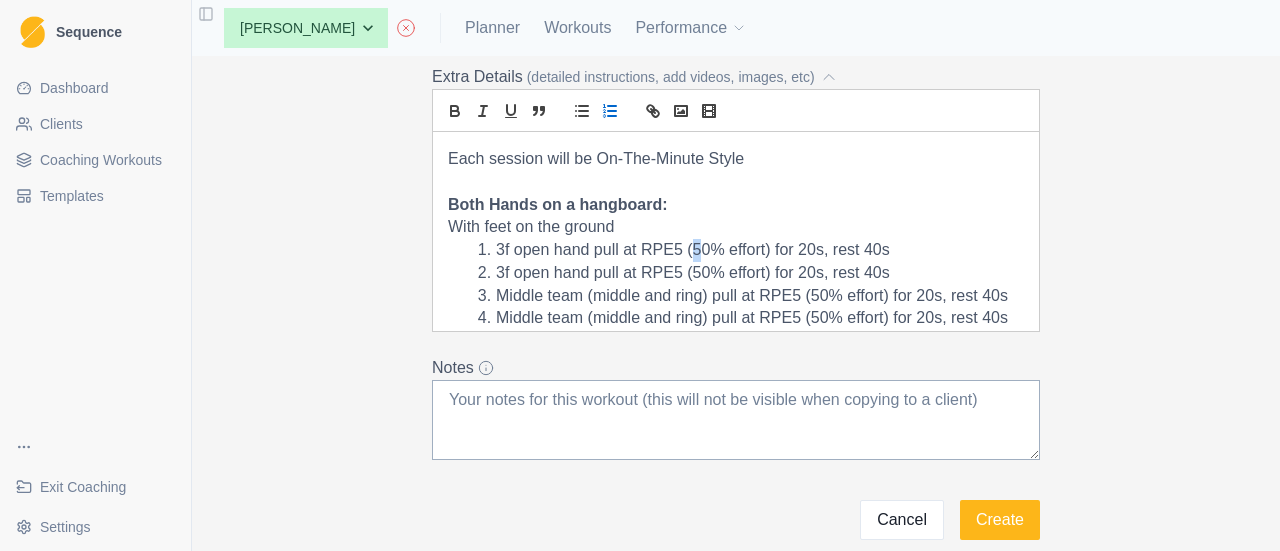 scroll, scrollTop: 256, scrollLeft: 0, axis: vertical 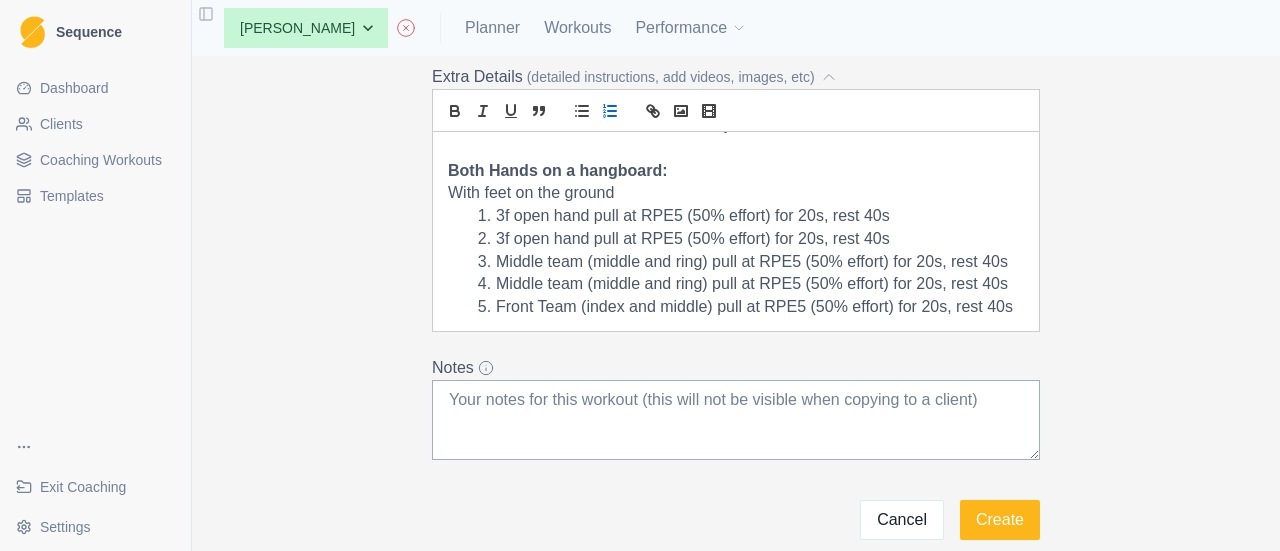 click on "Front Team (index and middle) pull at RPE5 (50% effort) for 20s, rest 40s" at bounding box center (748, 307) 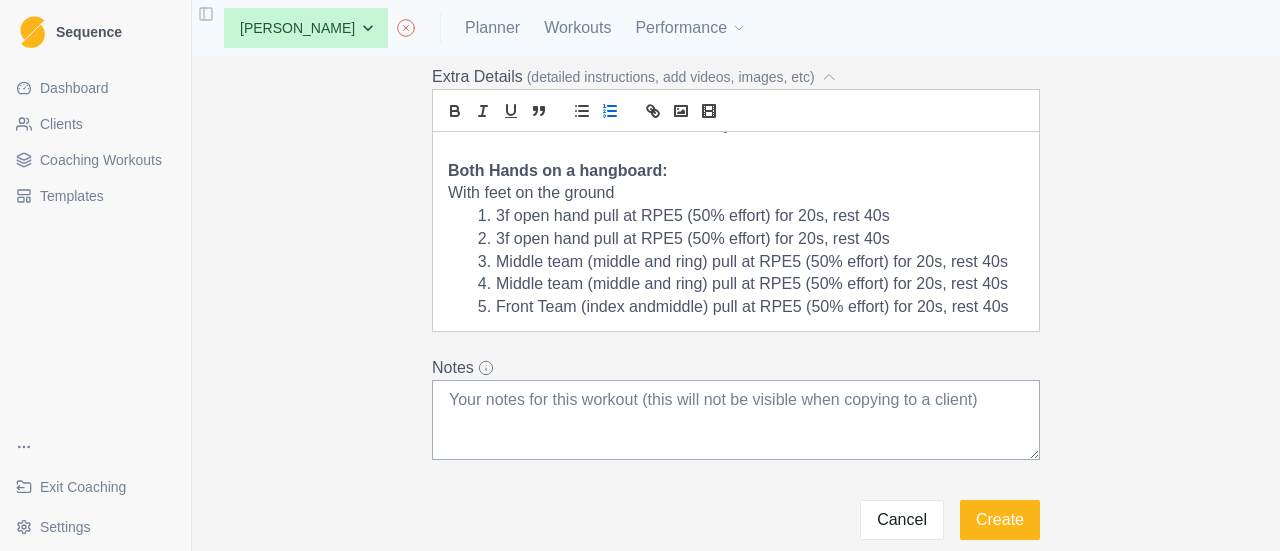 scroll, scrollTop: 233, scrollLeft: 0, axis: vertical 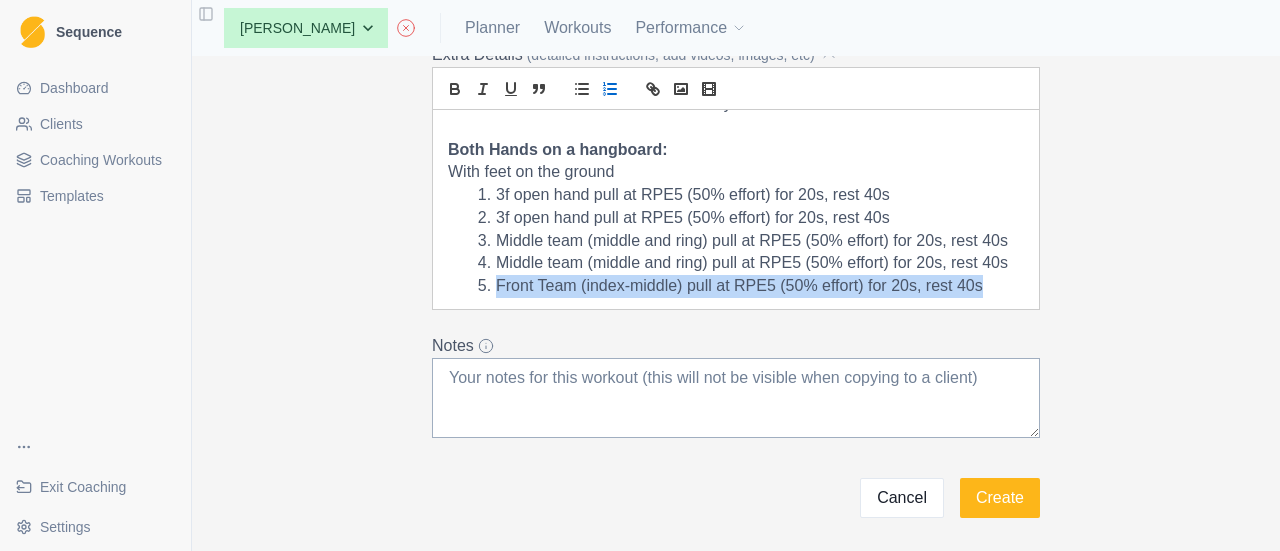 drag, startPoint x: 753, startPoint y: 268, endPoint x: 396, endPoint y: 287, distance: 357.50525 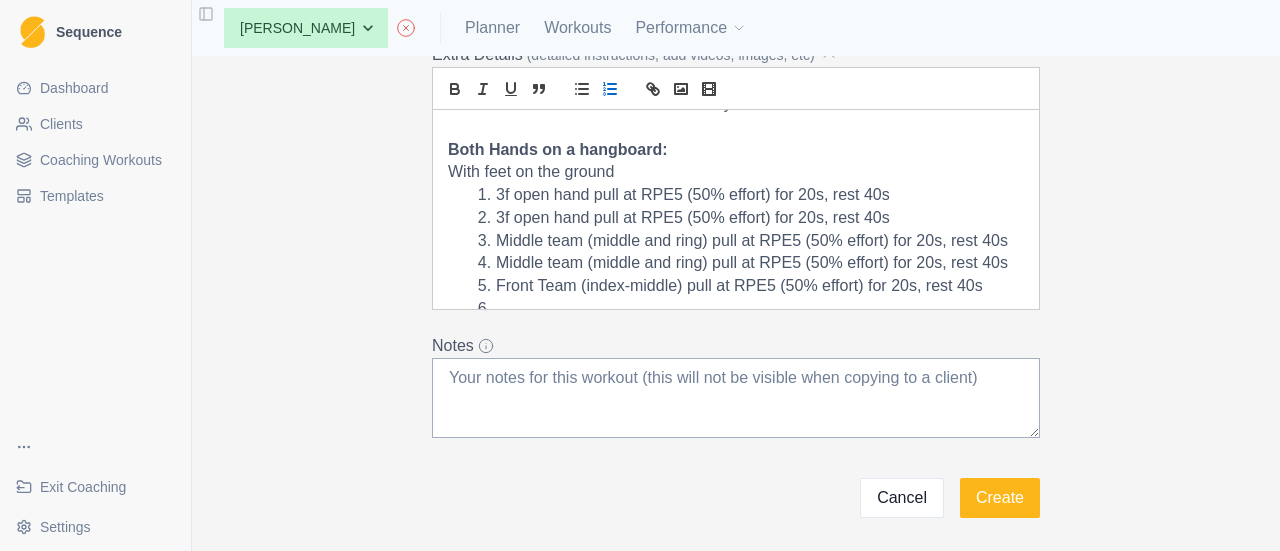 scroll, scrollTop: 256, scrollLeft: 0, axis: vertical 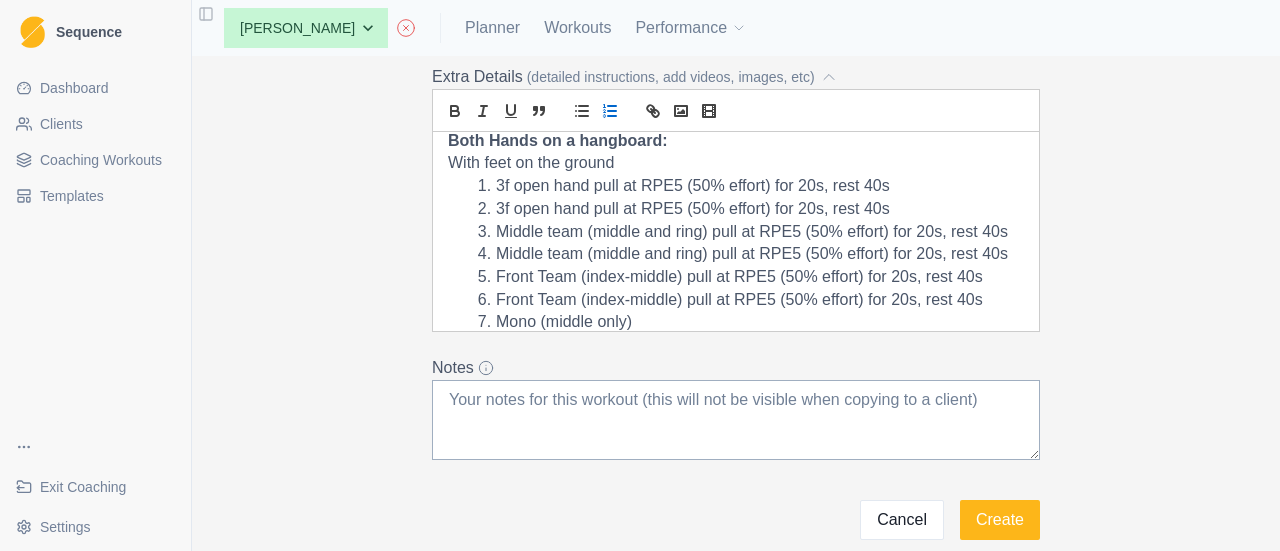 click on "Front Team (index-middle) pull at RPE5 (50% effort) for 20s, rest 40s" at bounding box center (748, 300) 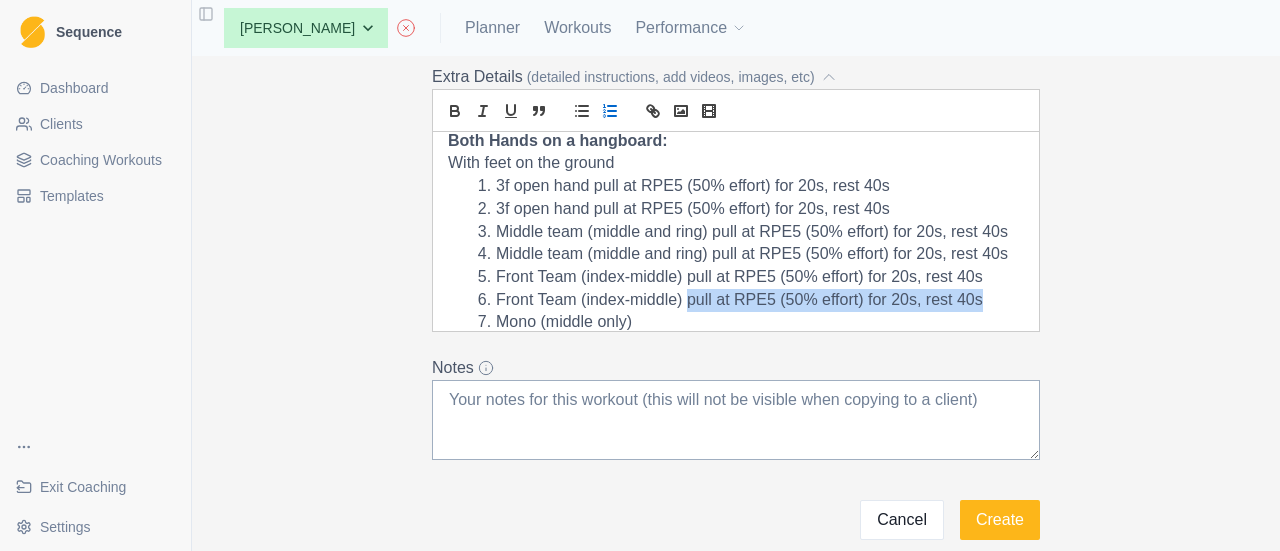 drag, startPoint x: 990, startPoint y: 298, endPoint x: 679, endPoint y: 302, distance: 311.02573 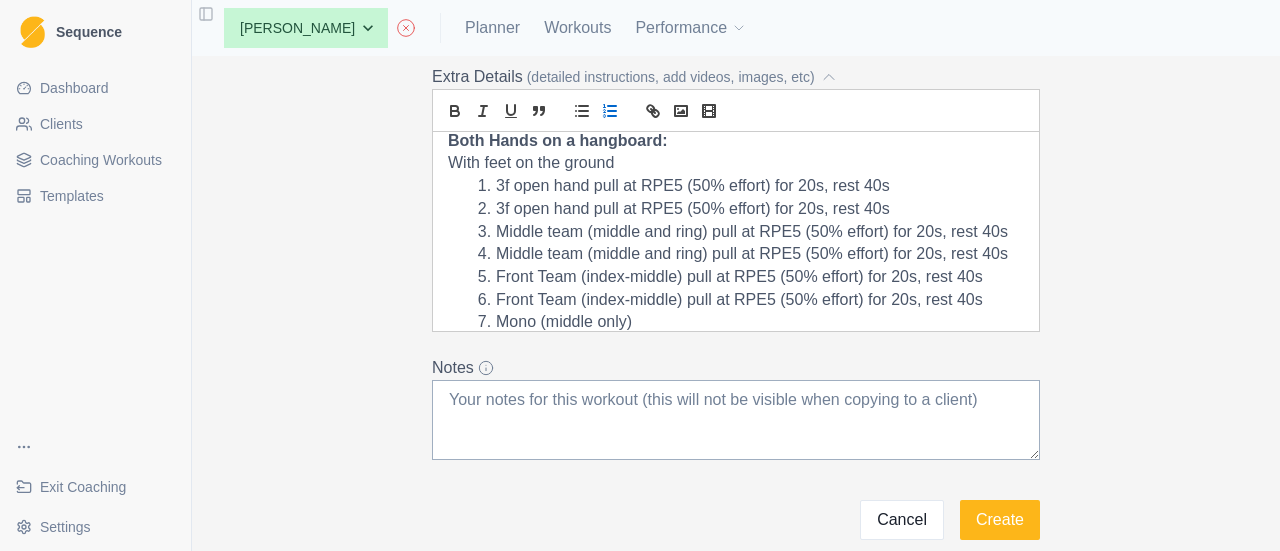 click on "Mono (middle only)" at bounding box center [748, 322] 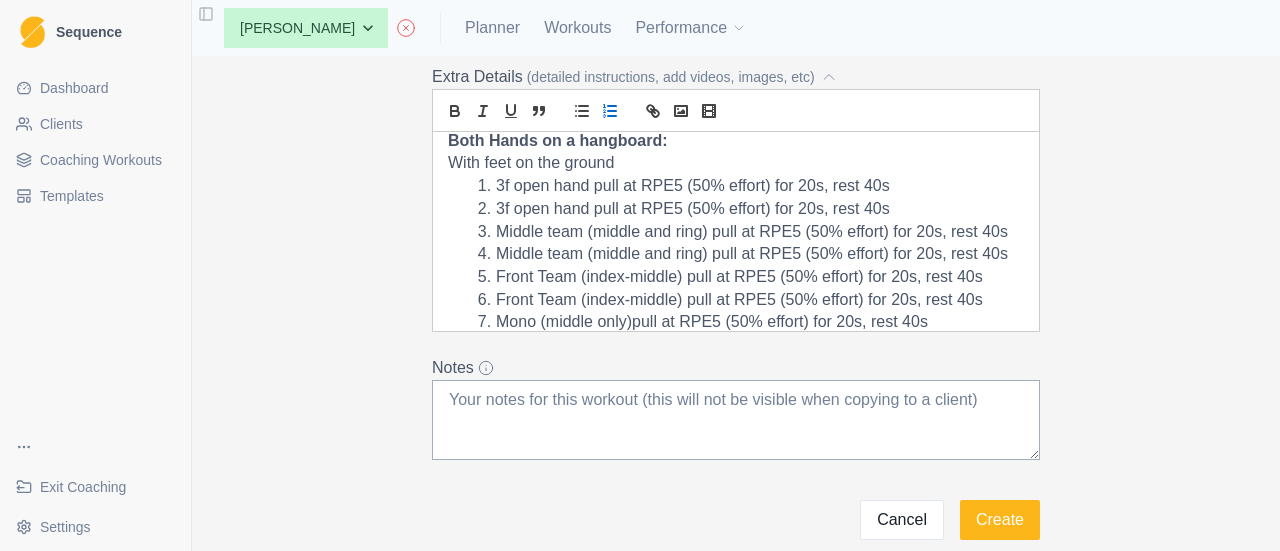 click on "Mono (middle only)pull at RPE5 (50% effort) for 20s, rest 40s" at bounding box center [748, 322] 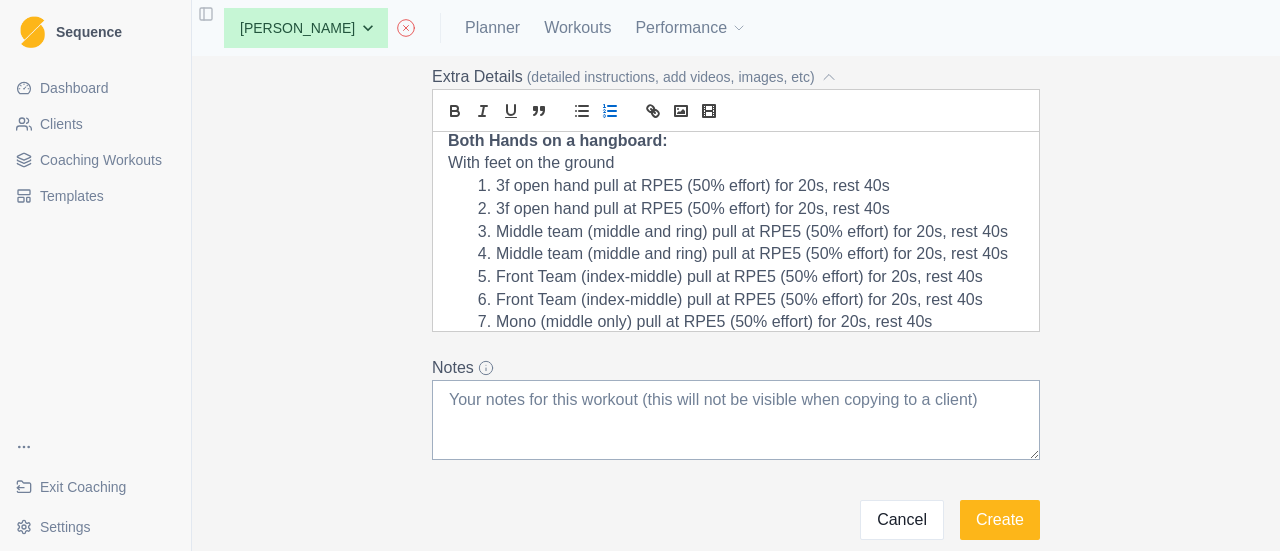 click on "Mono (middle only) pull at RPE5 (50% effort) for 20s, rest 40s" at bounding box center (748, 322) 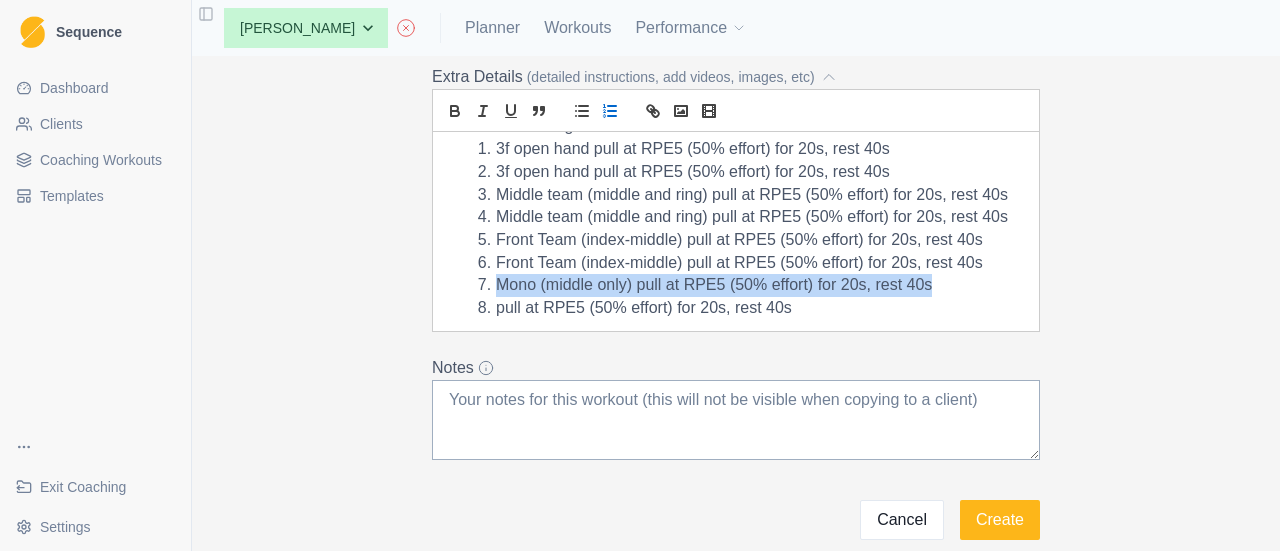 drag, startPoint x: 925, startPoint y: 297, endPoint x: 469, endPoint y: 293, distance: 456.01755 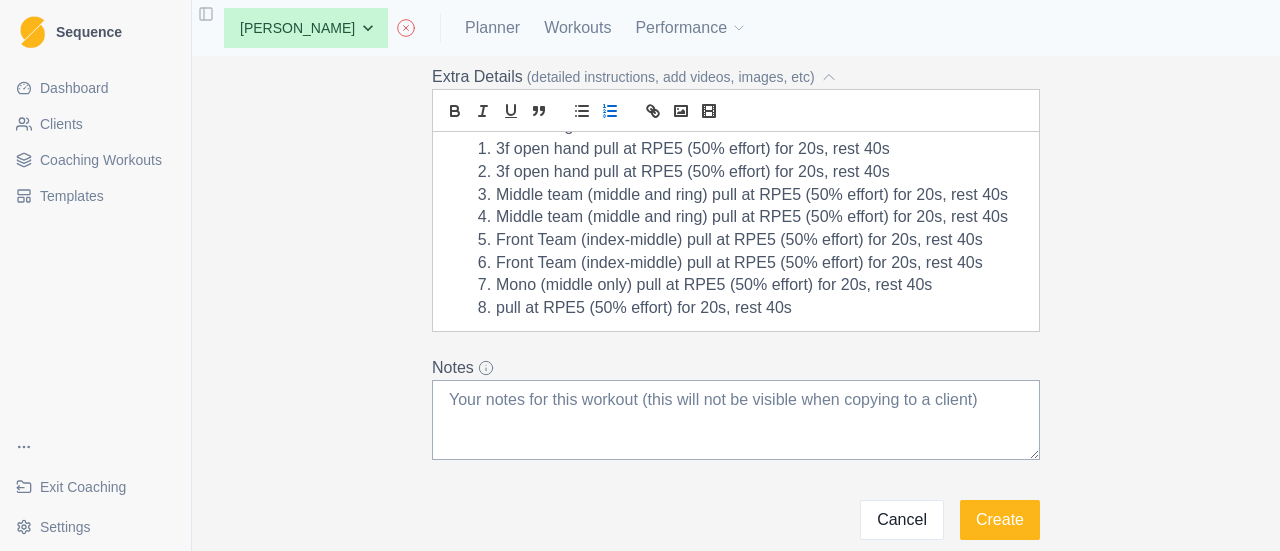 click on "pull at RPE5 (50% effort) for 20s, rest 40s" at bounding box center (748, 308) 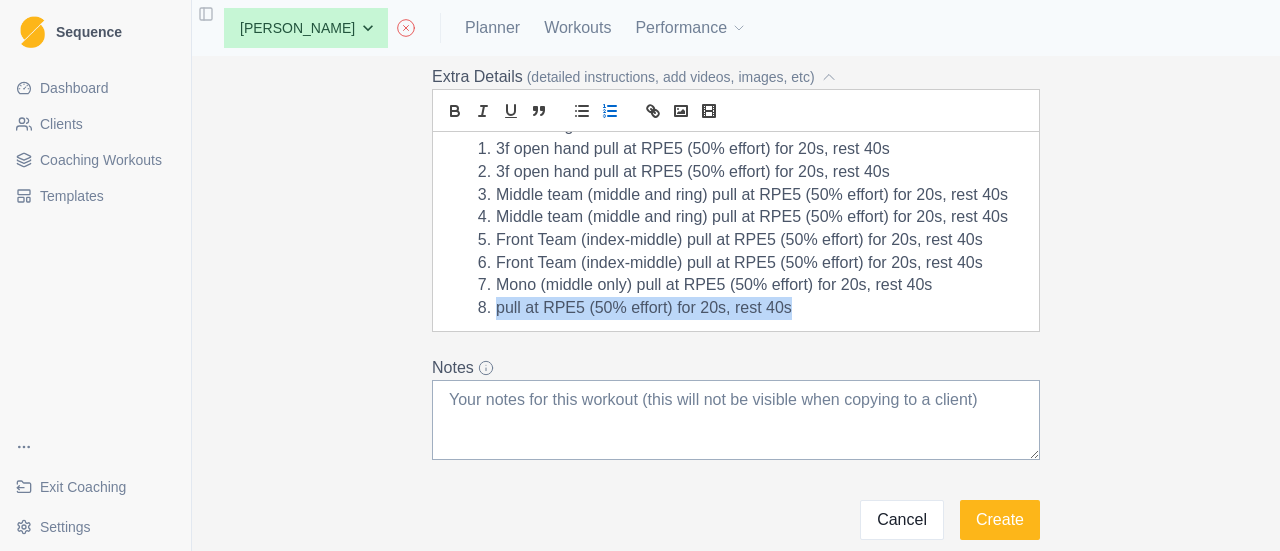 click on "pull at RPE5 (50% effort) for 20s, rest 40s" at bounding box center (748, 308) 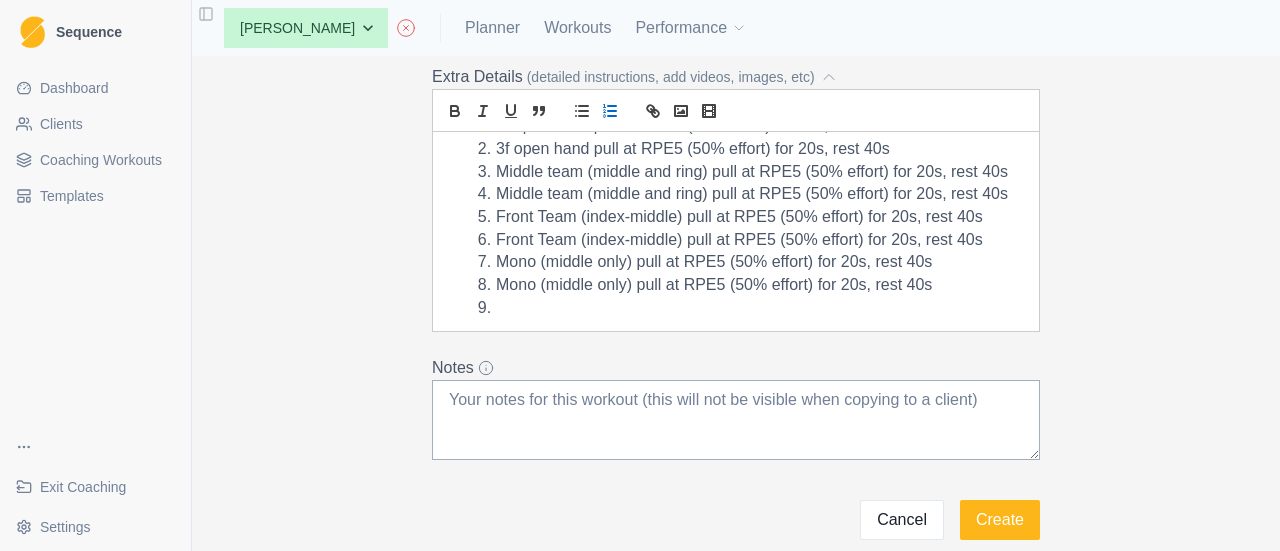 scroll, scrollTop: 0, scrollLeft: 0, axis: both 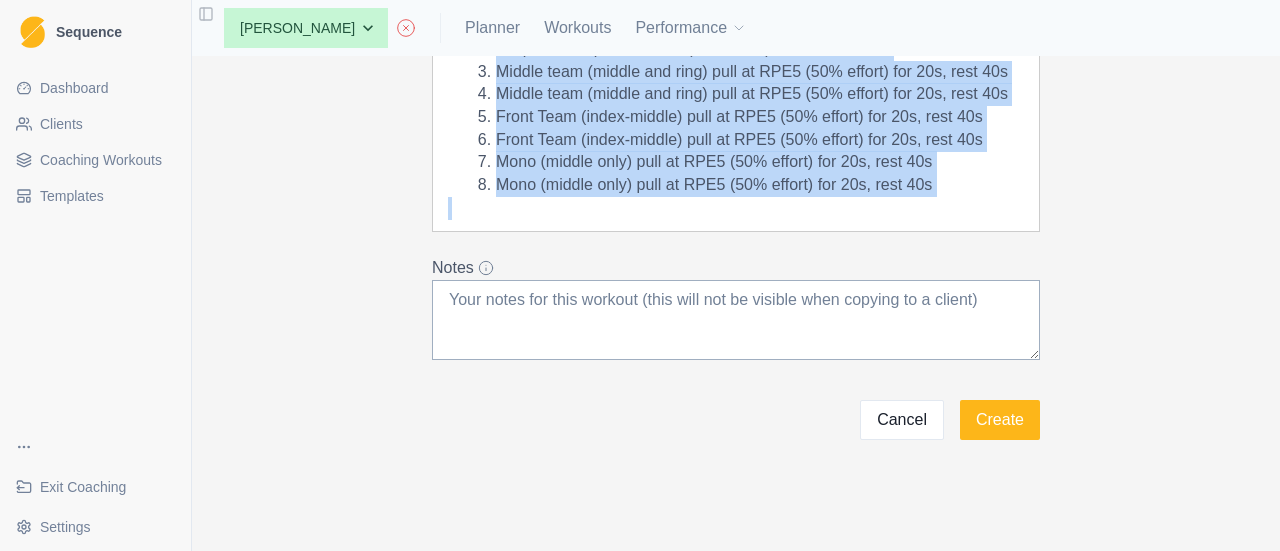 drag, startPoint x: 436, startPoint y: 499, endPoint x: 830, endPoint y: 427, distance: 400.52466 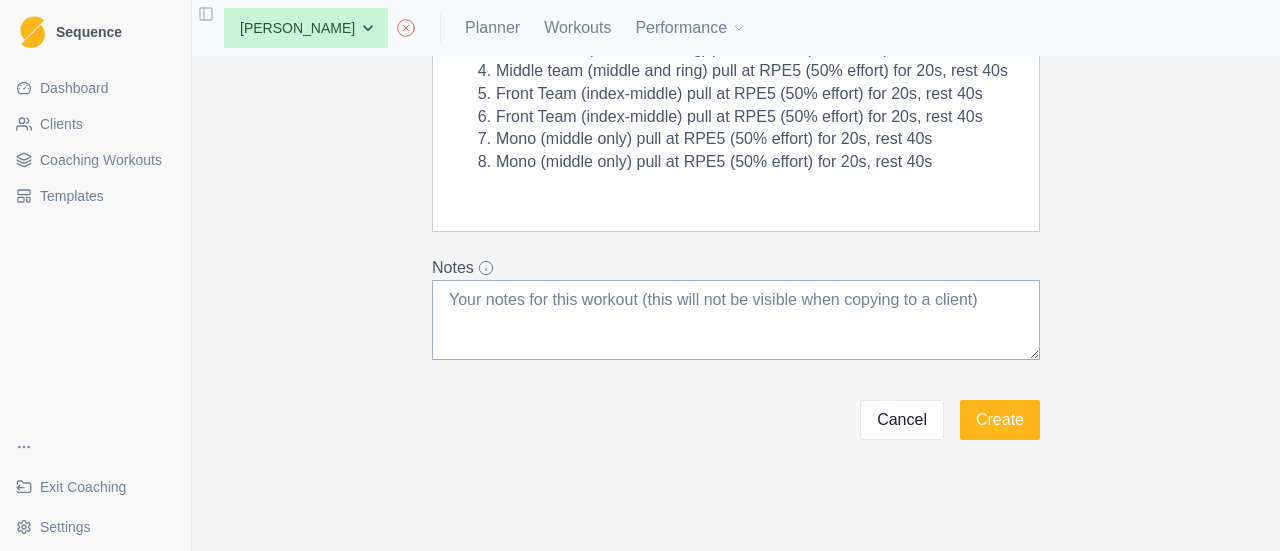 scroll, scrollTop: 350, scrollLeft: 0, axis: vertical 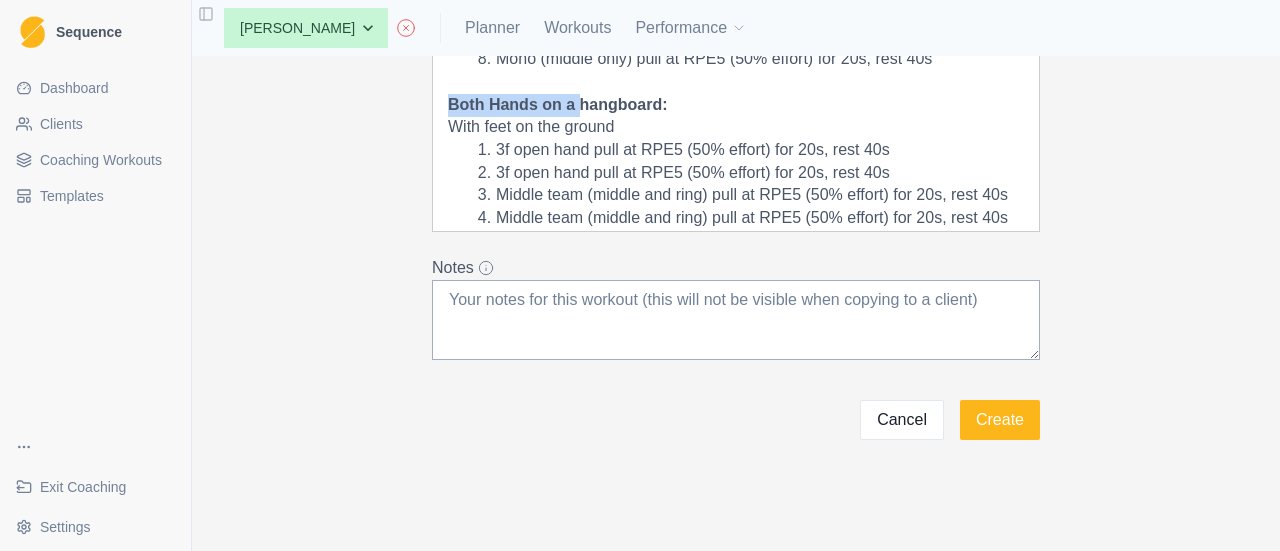 drag, startPoint x: 572, startPoint y: 149, endPoint x: 417, endPoint y: 158, distance: 155.26108 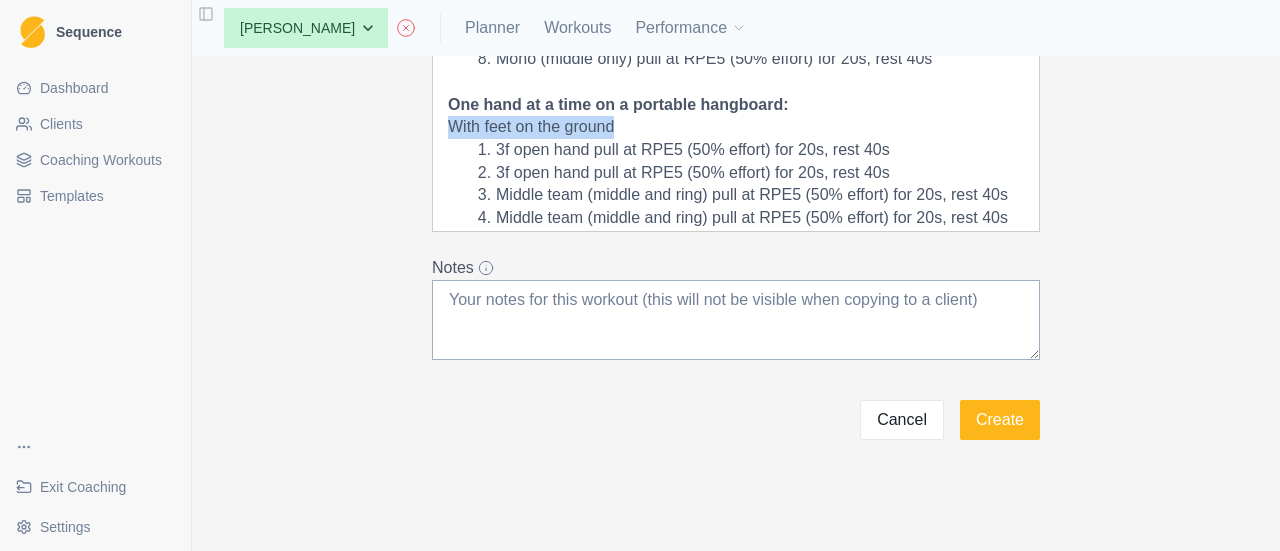 drag, startPoint x: 608, startPoint y: 175, endPoint x: 428, endPoint y: 170, distance: 180.06943 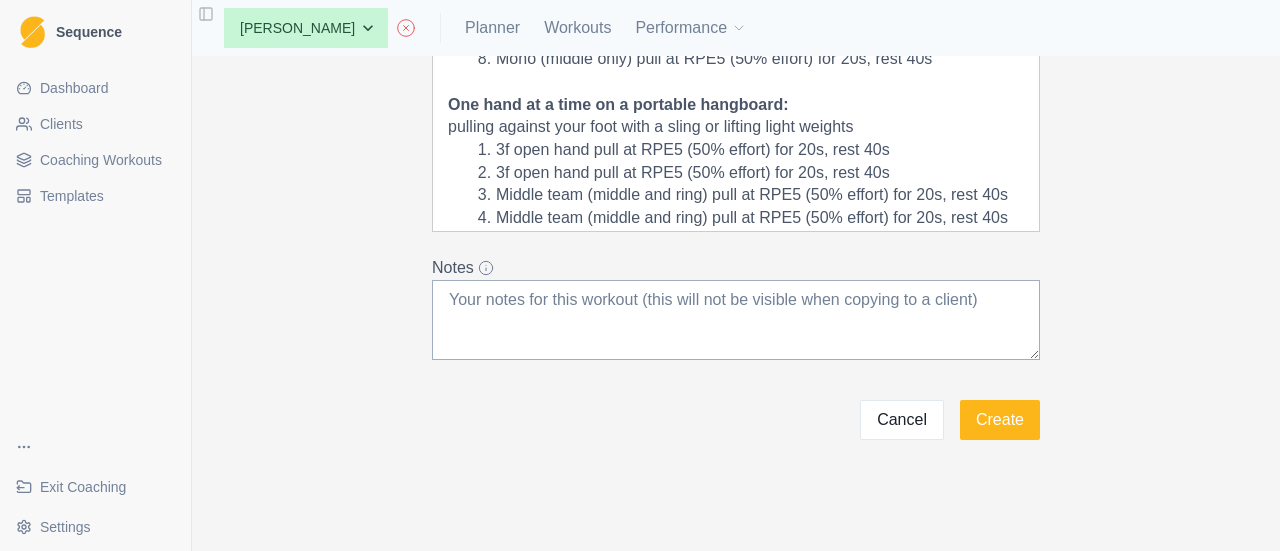 drag, startPoint x: 814, startPoint y: 196, endPoint x: 833, endPoint y: 231, distance: 39.824615 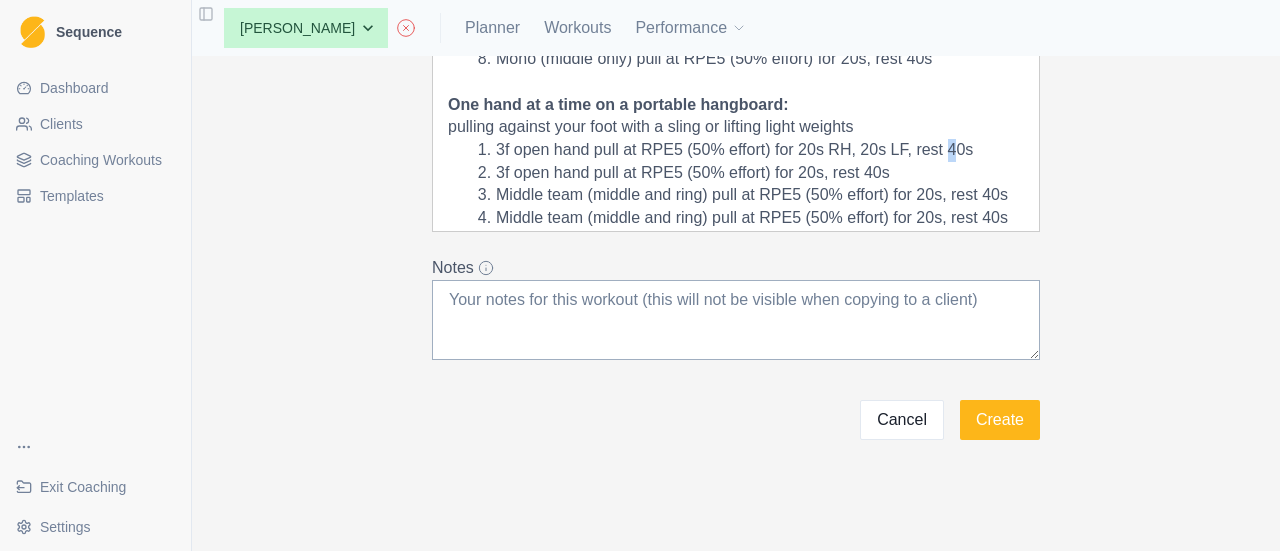 click on "3f open hand pull at RPE5 (50% effort) for 20s RH, 20s LF, rest 40s" at bounding box center (748, 150) 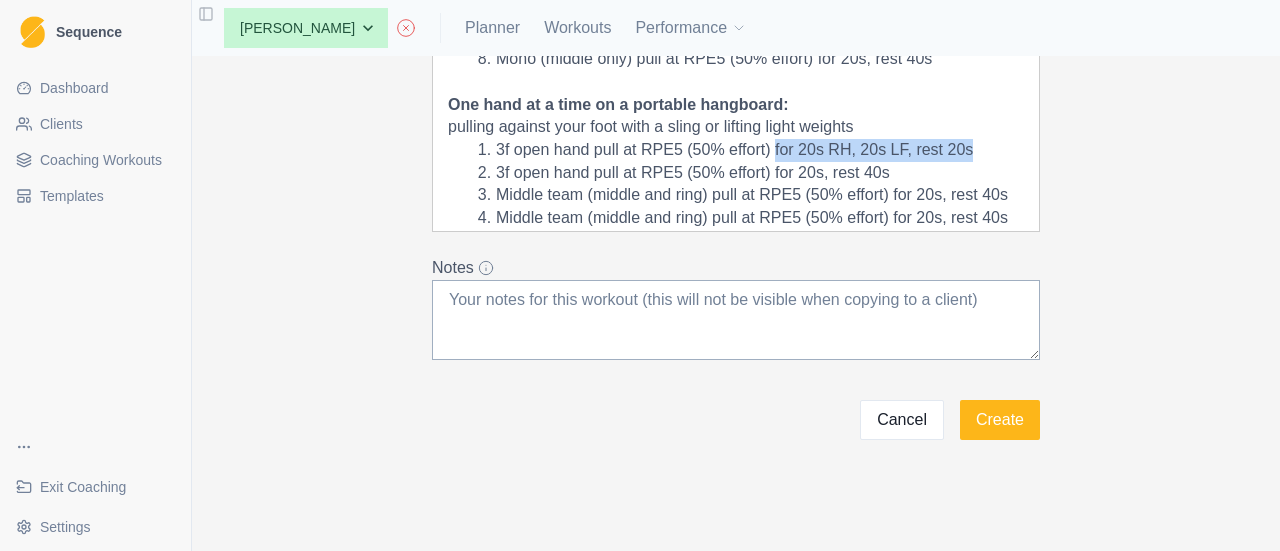 drag, startPoint x: 978, startPoint y: 193, endPoint x: 766, endPoint y: 198, distance: 212.05896 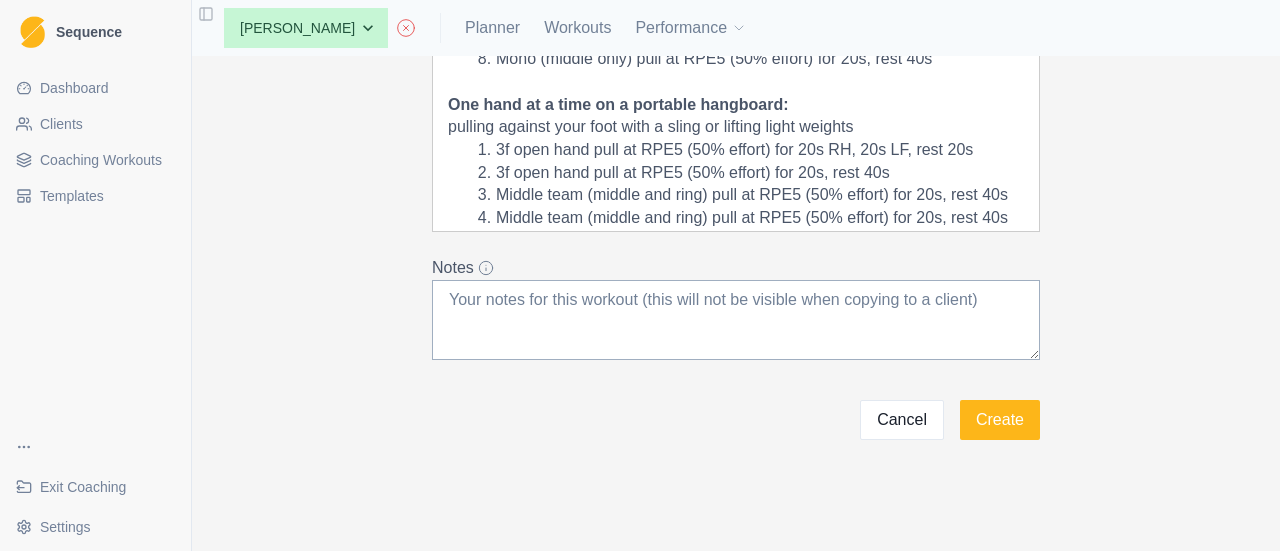 click on "pulling against your foot with a sling or lifting light weights" at bounding box center [736, 127] 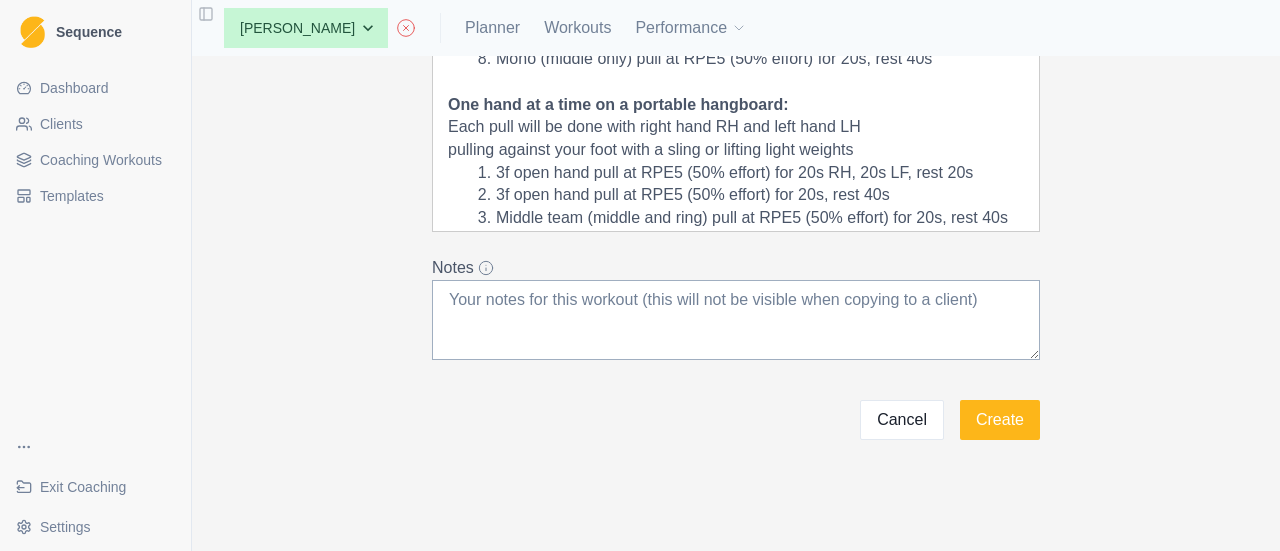 scroll, scrollTop: 250, scrollLeft: 0, axis: vertical 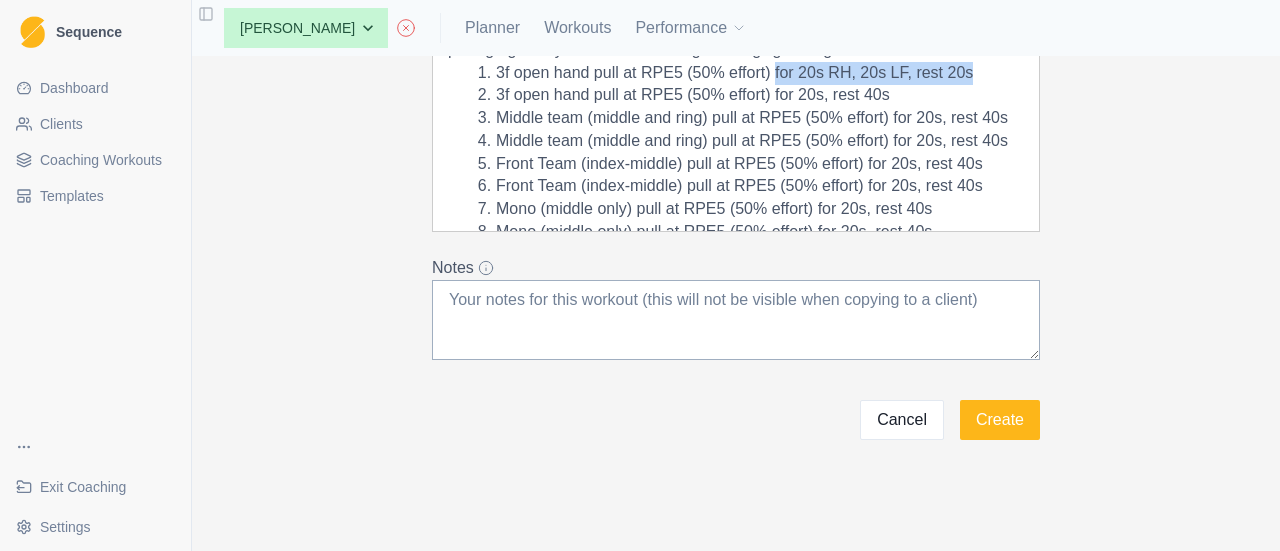 drag, startPoint x: 947, startPoint y: 117, endPoint x: 768, endPoint y: 121, distance: 179.0447 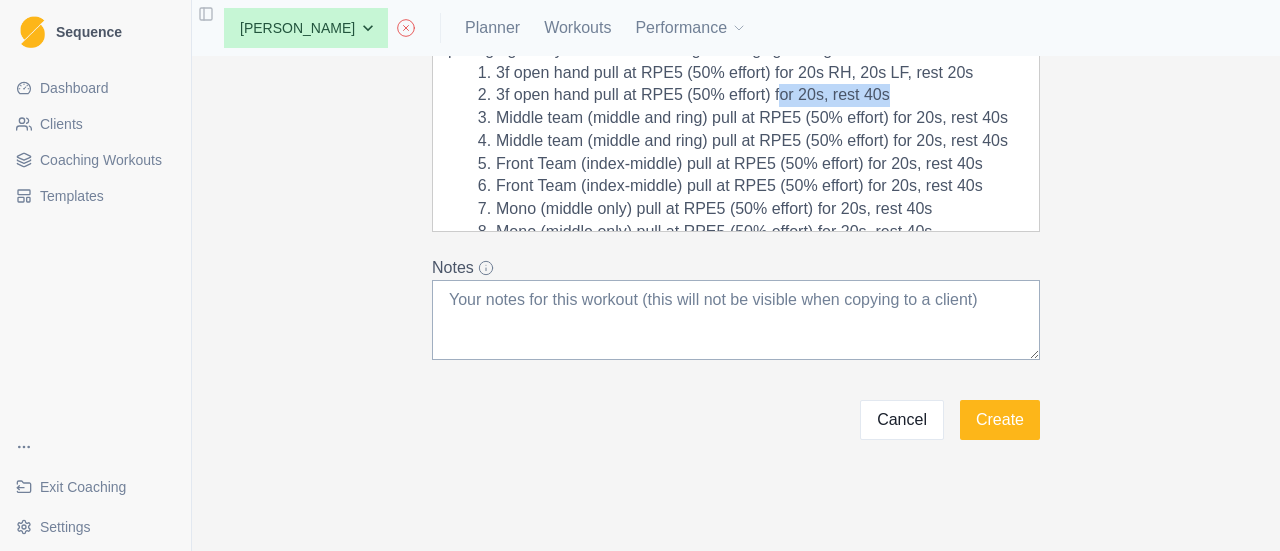 drag, startPoint x: 905, startPoint y: 143, endPoint x: 770, endPoint y: 146, distance: 135.03333 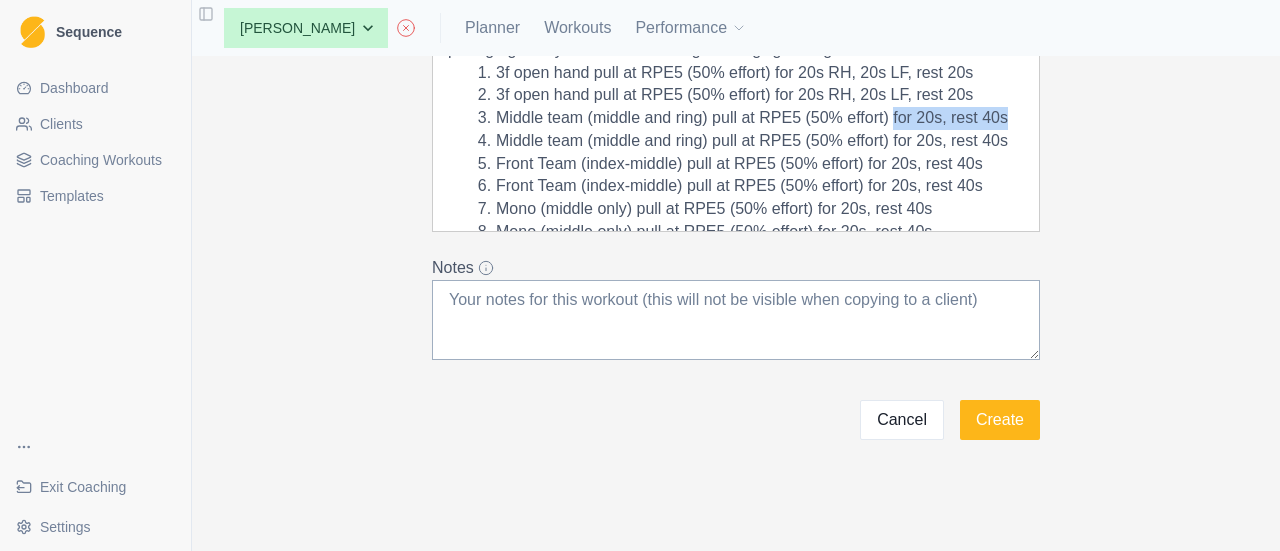 drag, startPoint x: 857, startPoint y: 185, endPoint x: 886, endPoint y: 167, distance: 34.132095 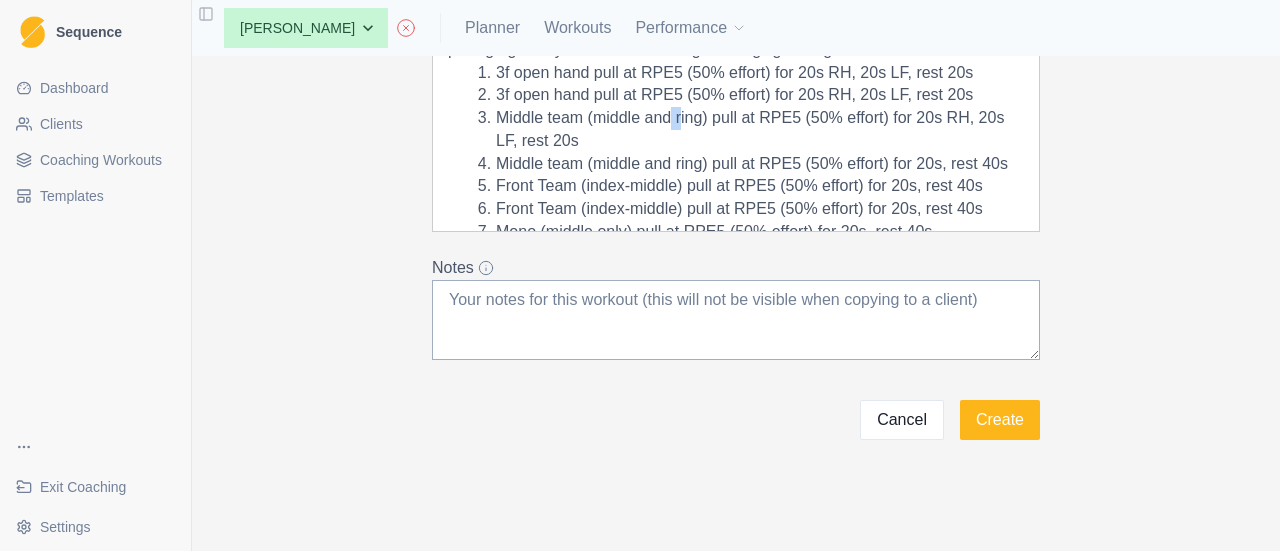click on "Middle team (middle and ring) pull at RPE5 (50% effort) for 20s RH, 20s LF, rest 20s" at bounding box center (748, 129) 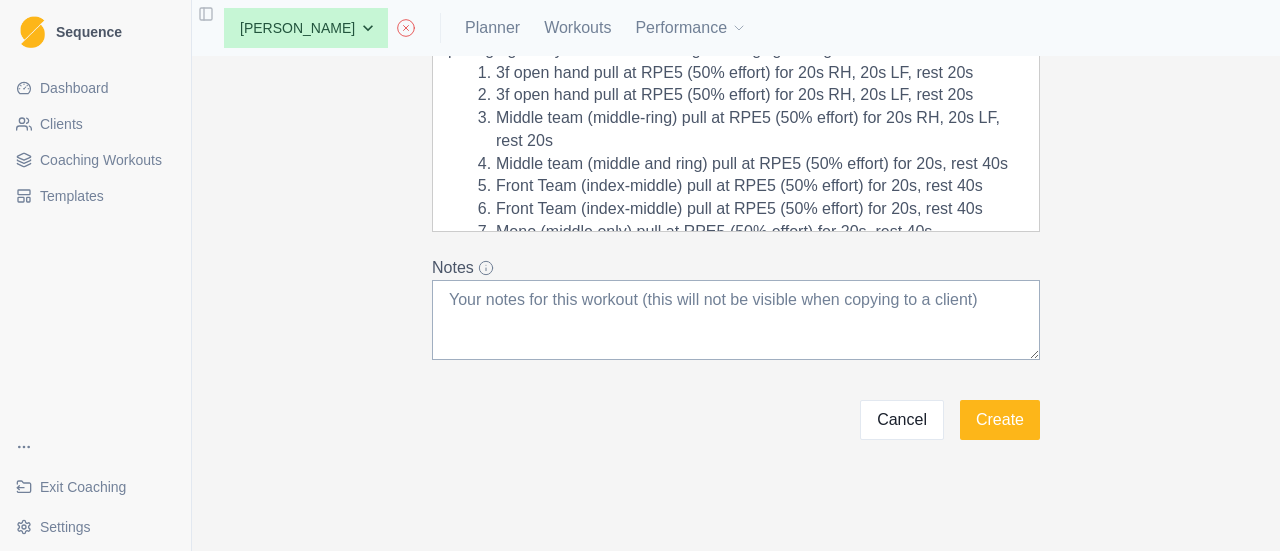 click on "Middle team (middle-ring) pull at RPE5 (50% effort) for 20s RH, 20s LF, rest 20s" at bounding box center (748, 129) 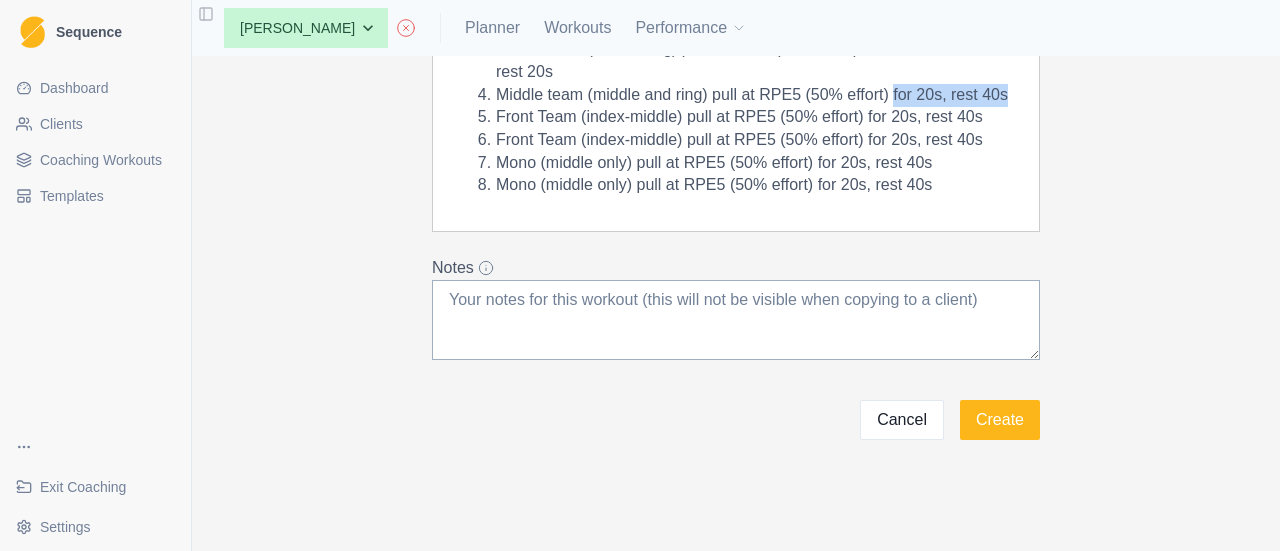 drag, startPoint x: 882, startPoint y: 127, endPoint x: 886, endPoint y: 107, distance: 20.396078 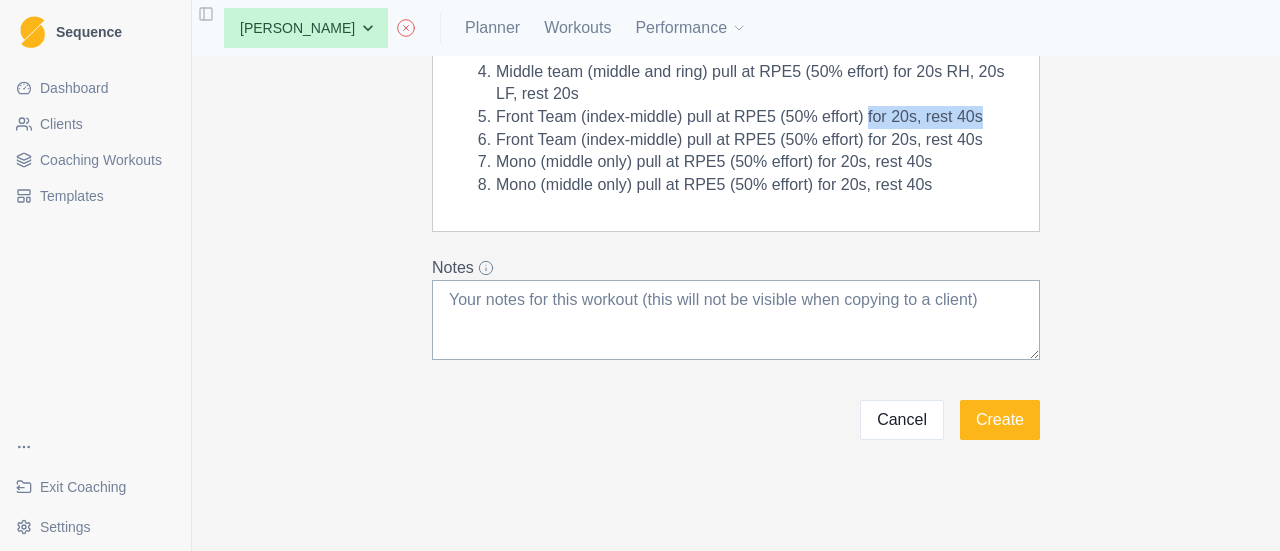 drag, startPoint x: 936, startPoint y: 155, endPoint x: 861, endPoint y: 161, distance: 75.23962 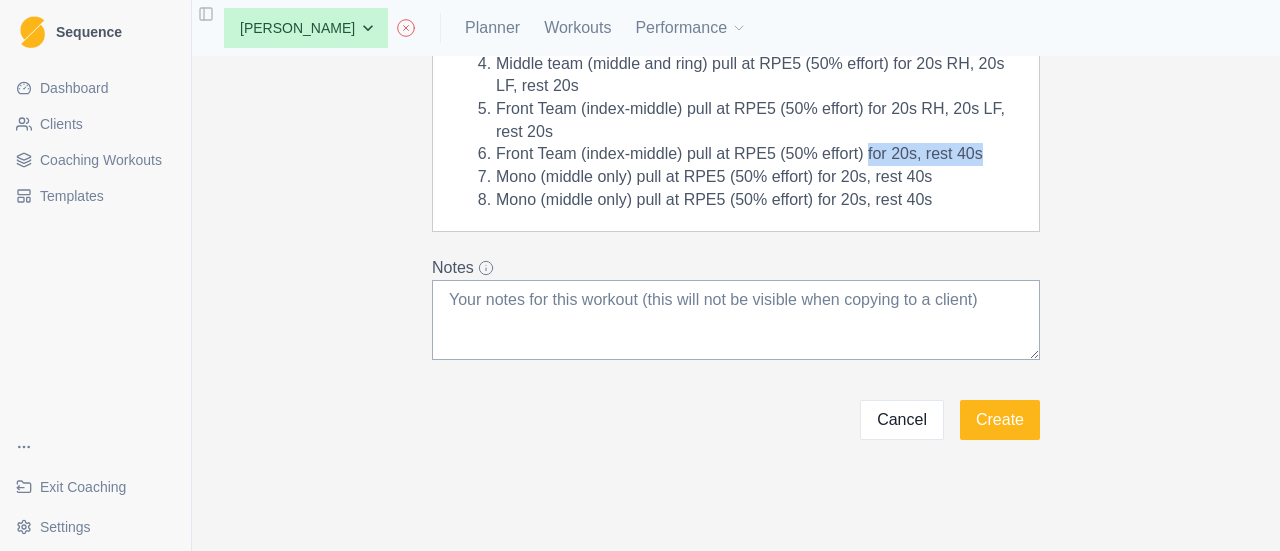 drag, startPoint x: 968, startPoint y: 197, endPoint x: 861, endPoint y: 198, distance: 107.00467 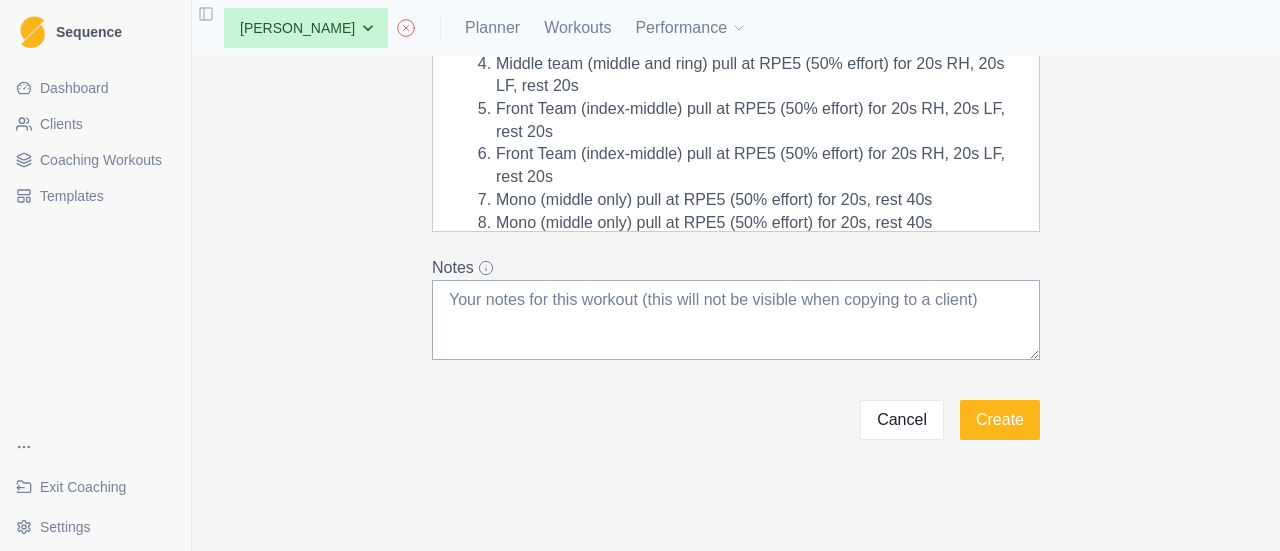scroll, scrollTop: 432, scrollLeft: 0, axis: vertical 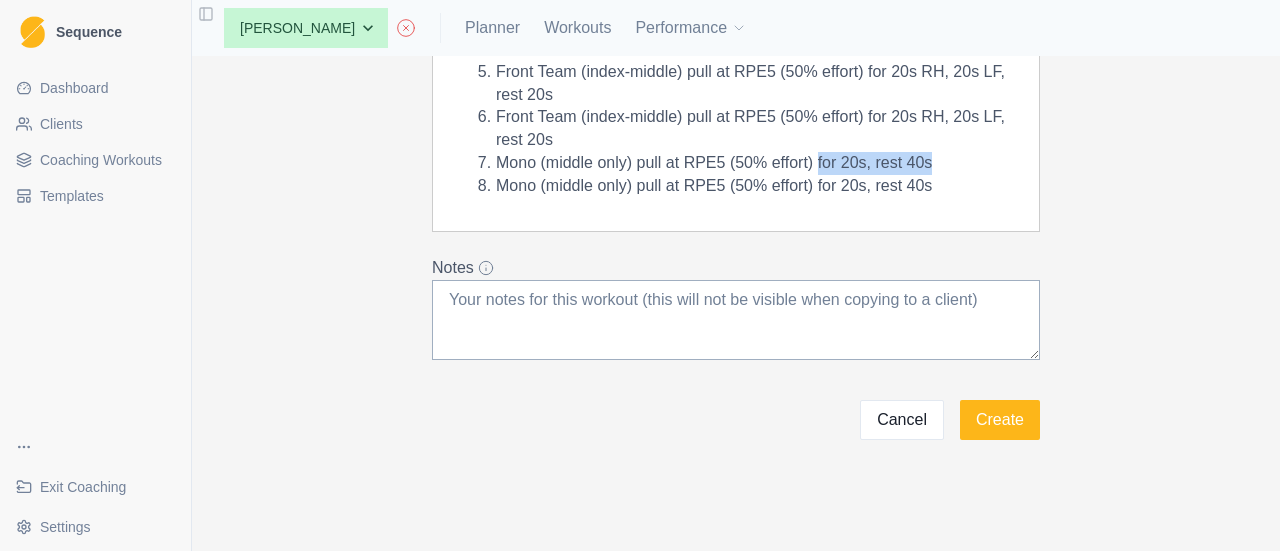 drag, startPoint x: 930, startPoint y: 160, endPoint x: 808, endPoint y: 163, distance: 122.03688 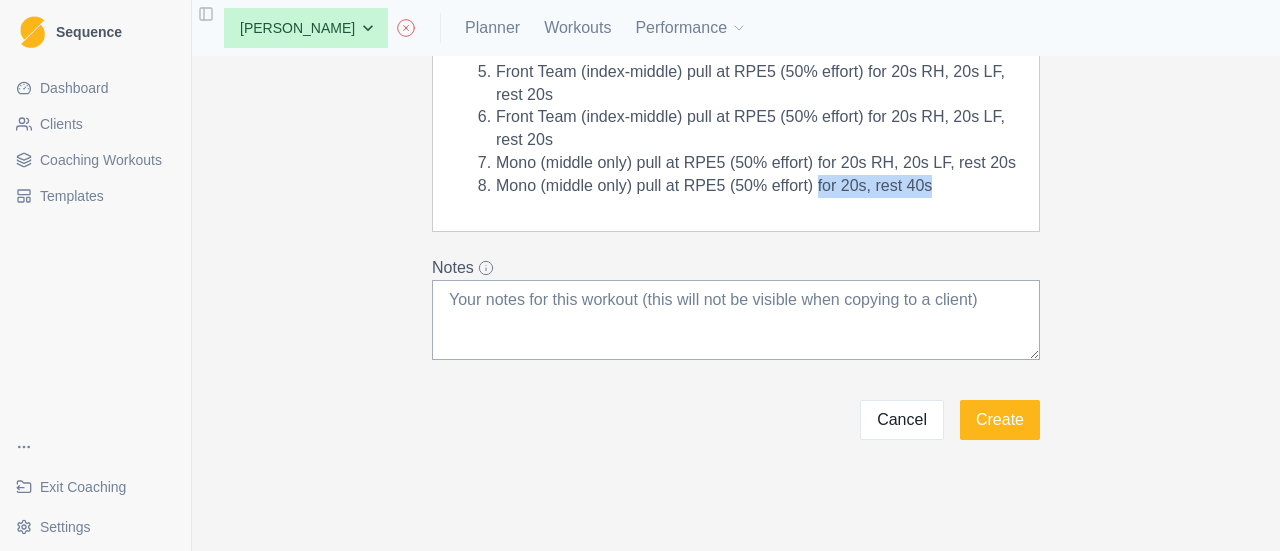 drag, startPoint x: 880, startPoint y: 201, endPoint x: 809, endPoint y: 208, distance: 71.34424 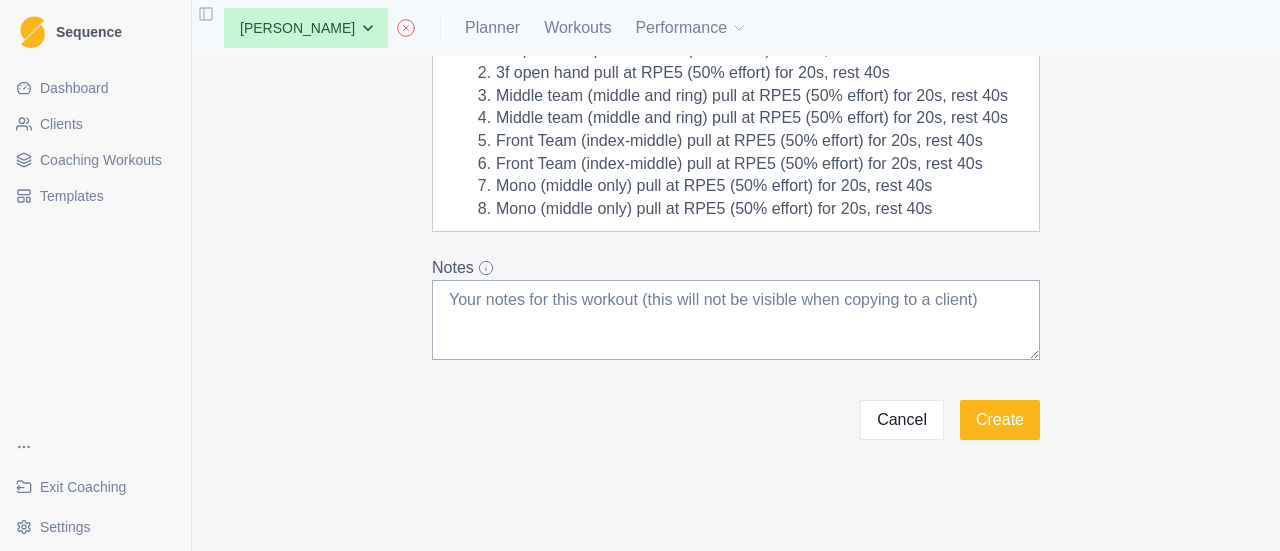 scroll, scrollTop: 0, scrollLeft: 0, axis: both 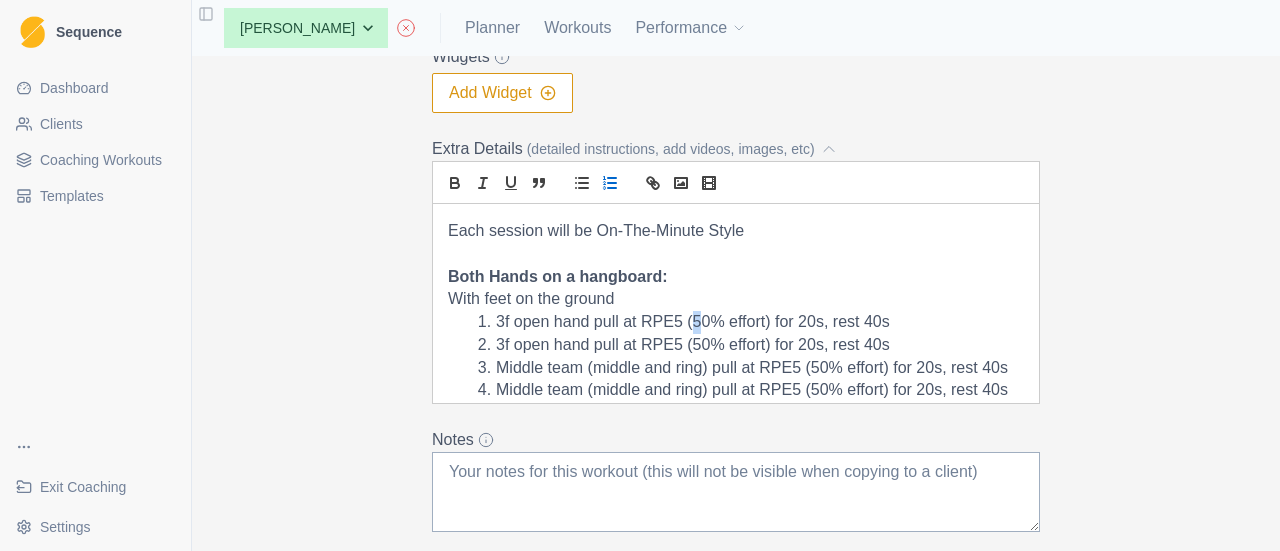 click on "3f open hand pull at RPE5 (50% effort) for 20s, rest 40s" at bounding box center (748, 322) 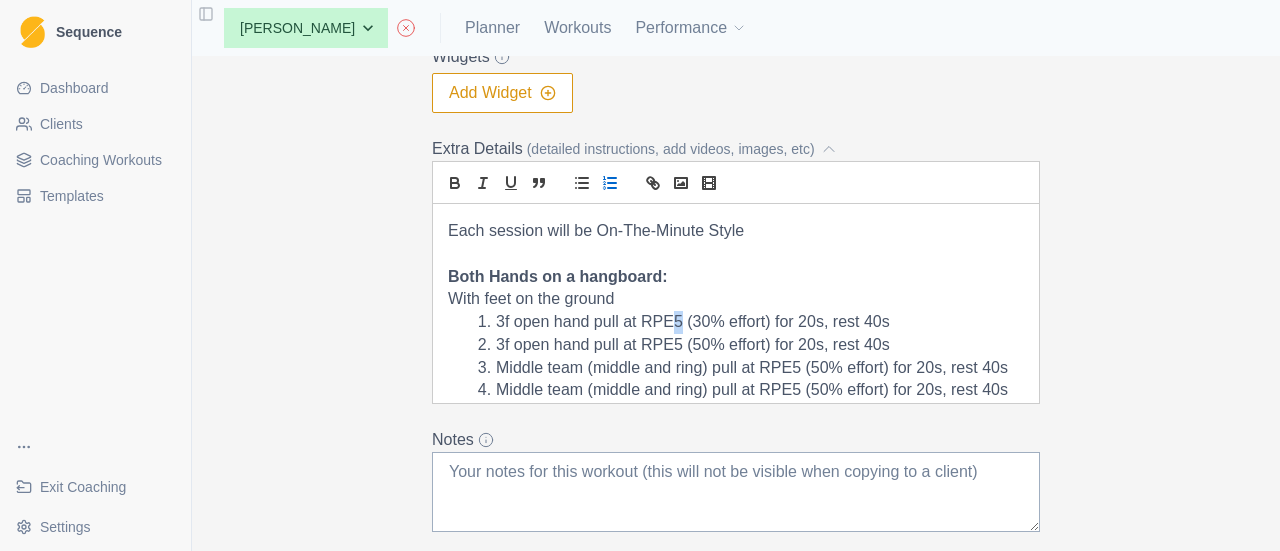 click on "3f open hand pull at RPE5 (30% effort) for 20s, rest 40s" at bounding box center (748, 322) 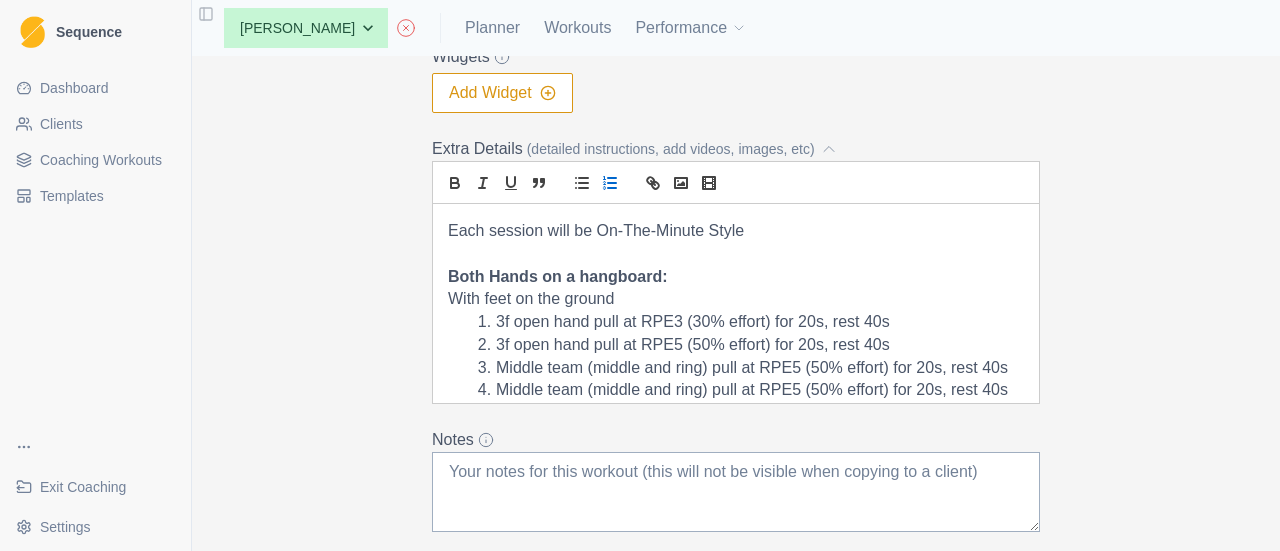 scroll, scrollTop: 478, scrollLeft: 0, axis: vertical 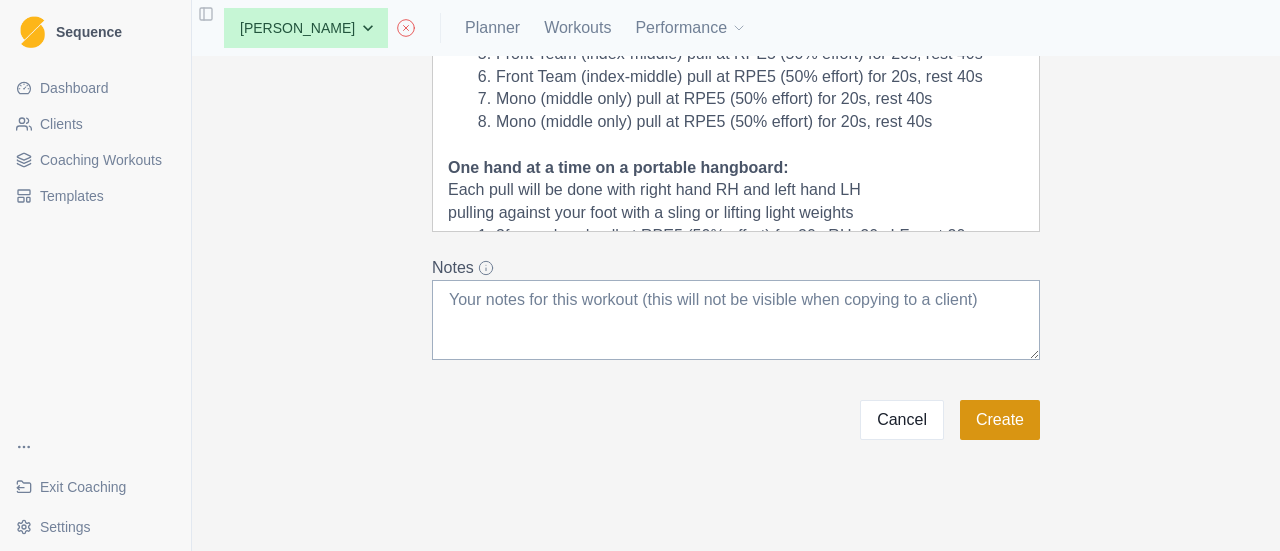 click on "Create" at bounding box center (1000, 420) 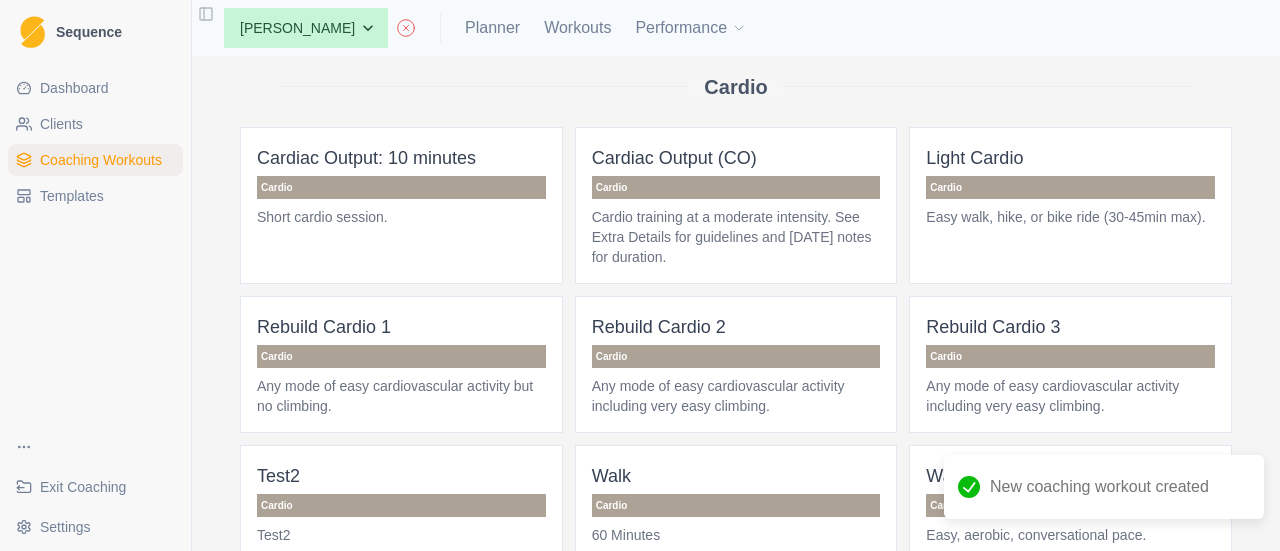 scroll, scrollTop: 0, scrollLeft: 0, axis: both 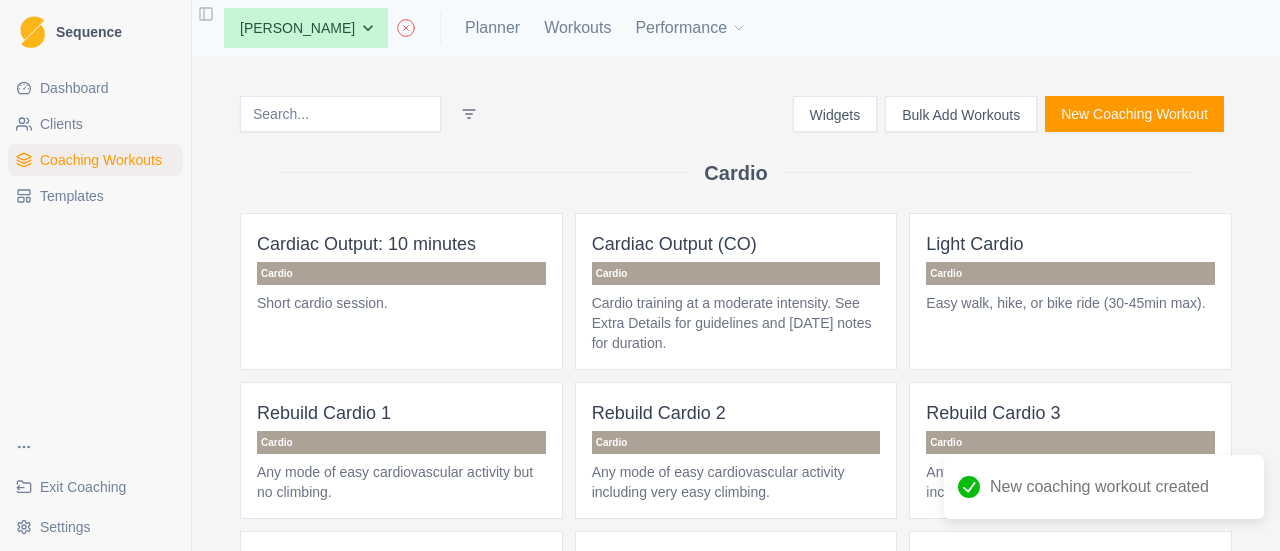 click at bounding box center [340, 114] 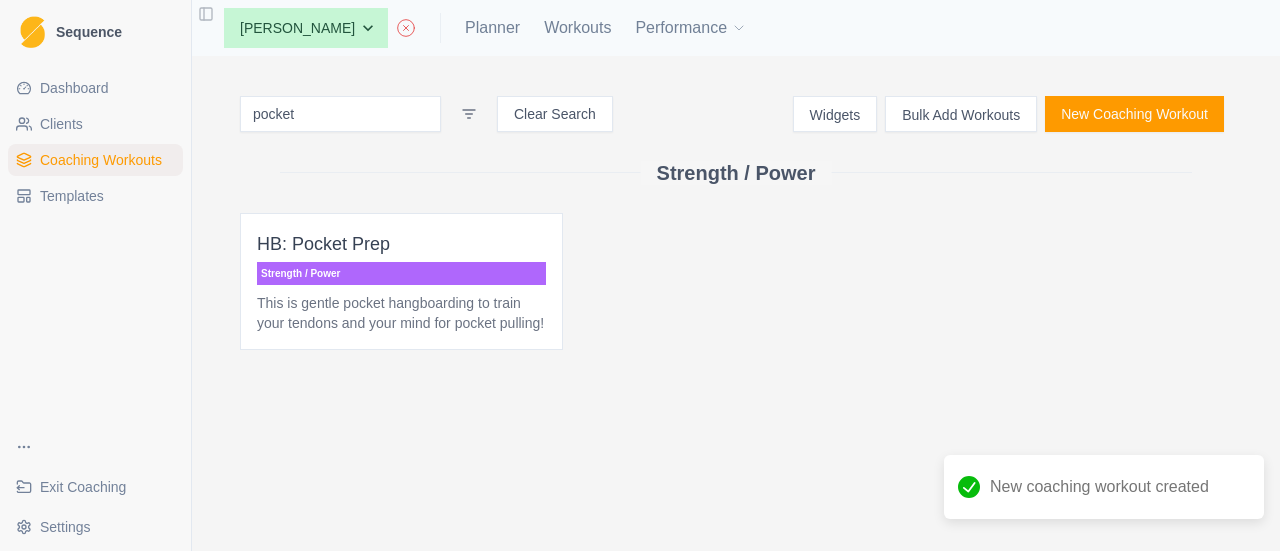 type on "pocket" 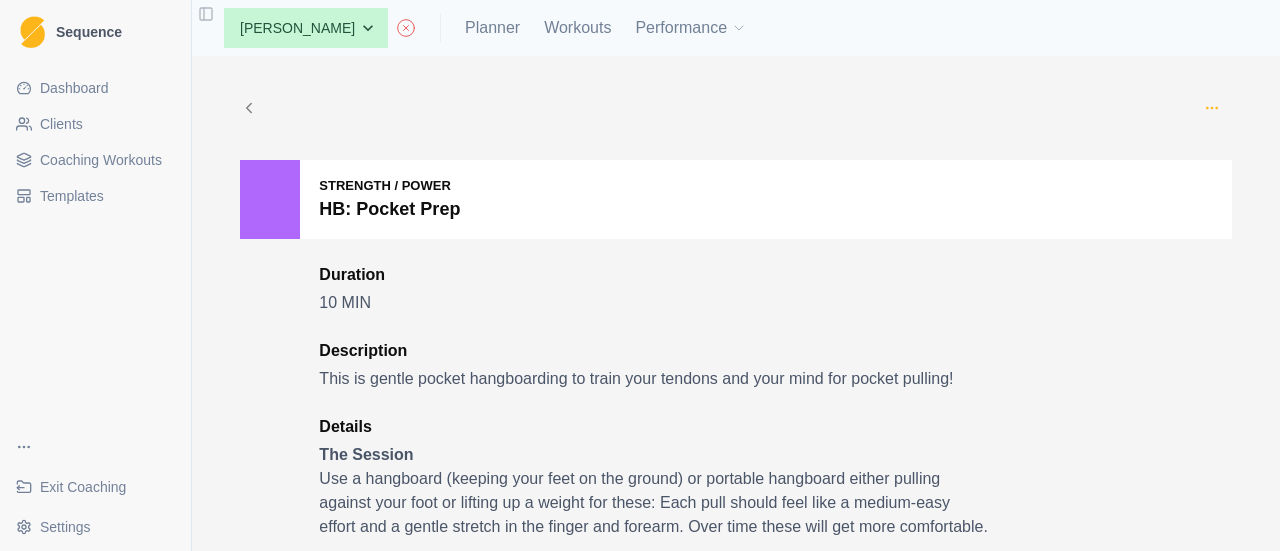 click 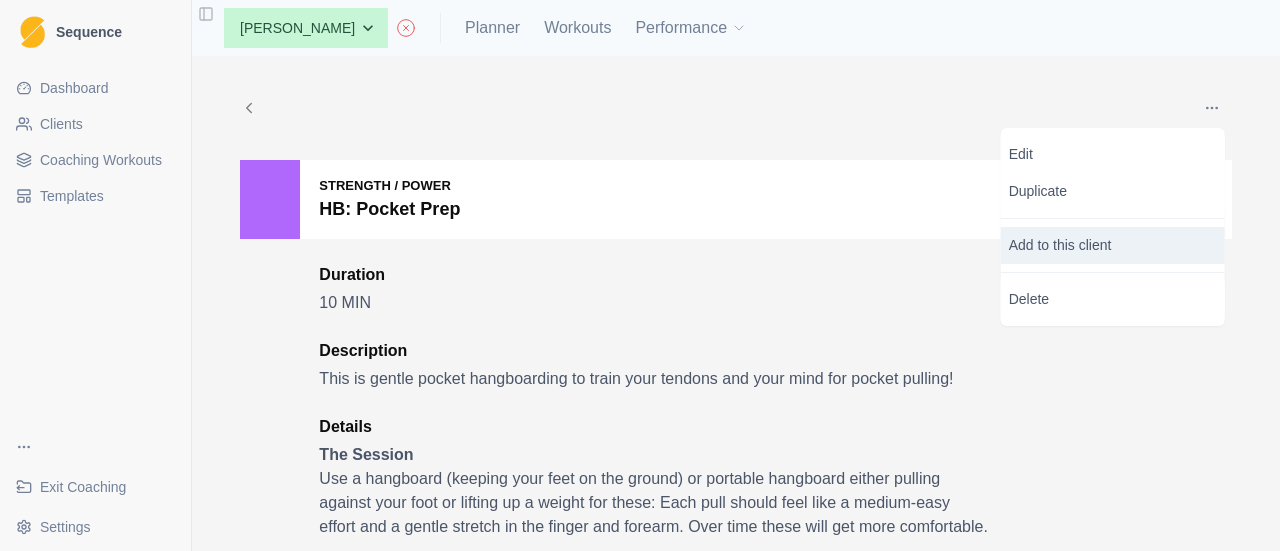 click on "Add to this client" at bounding box center (1113, 245) 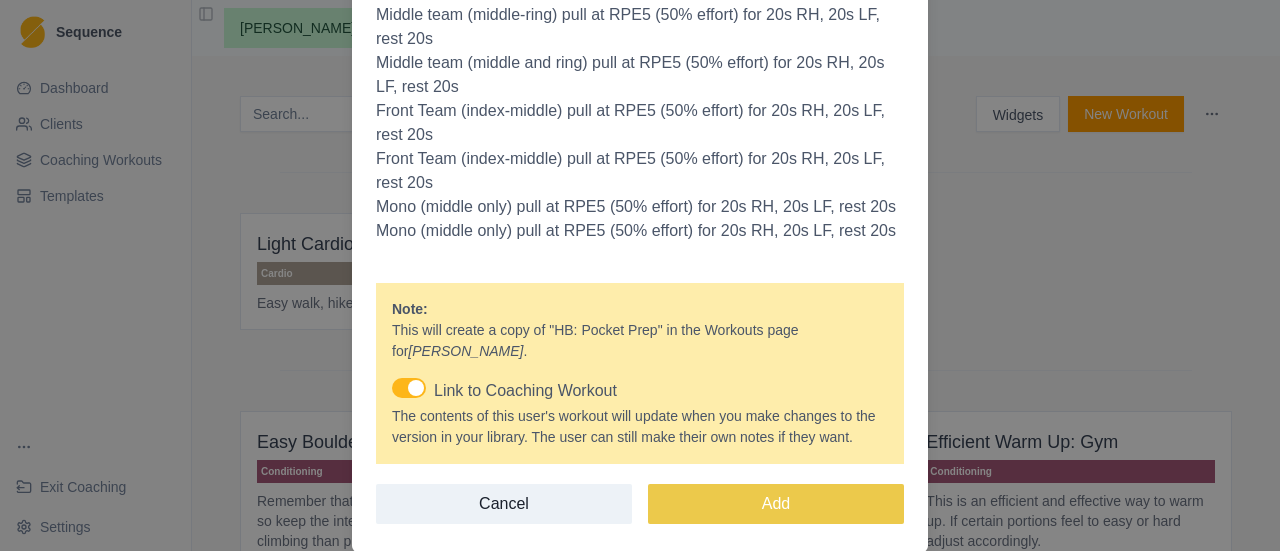 scroll, scrollTop: 964, scrollLeft: 0, axis: vertical 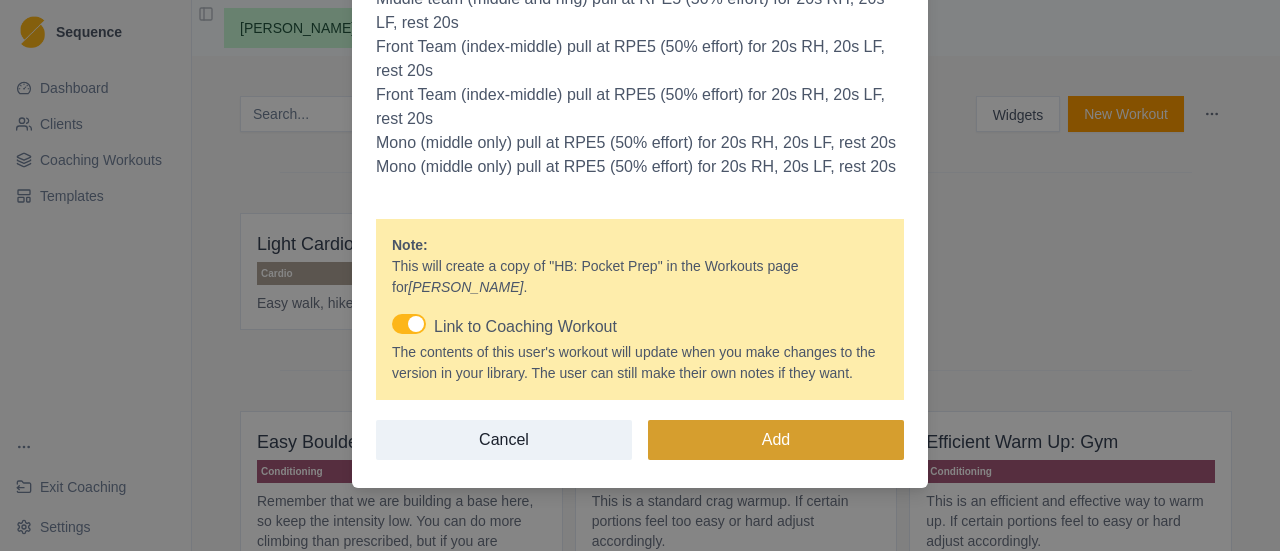 click on "Add" at bounding box center (776, 440) 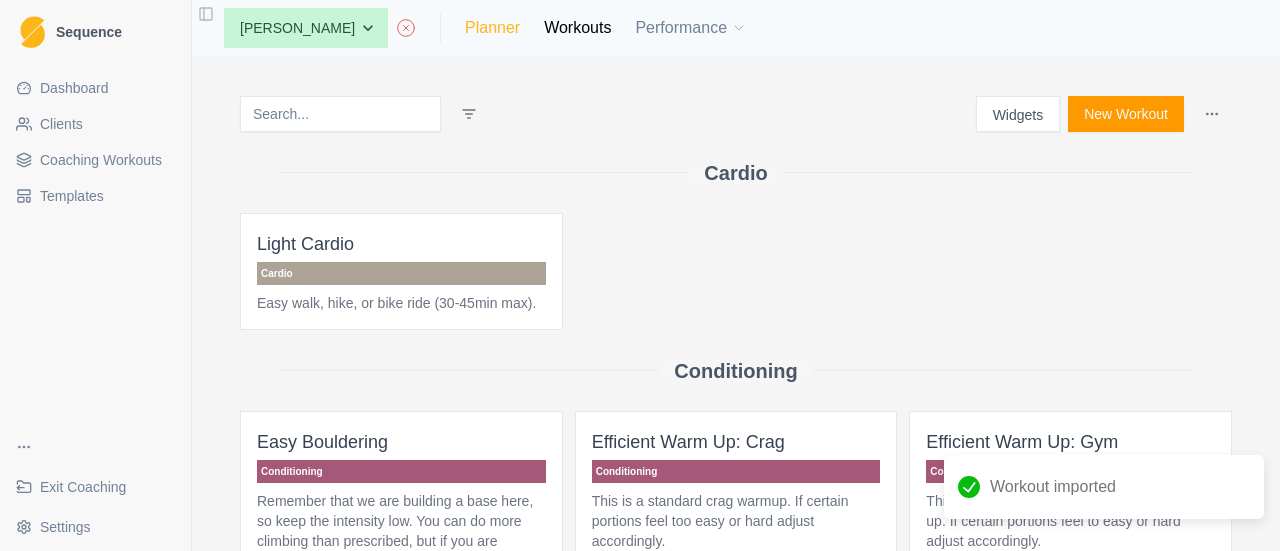 click on "Planner" at bounding box center (492, 28) 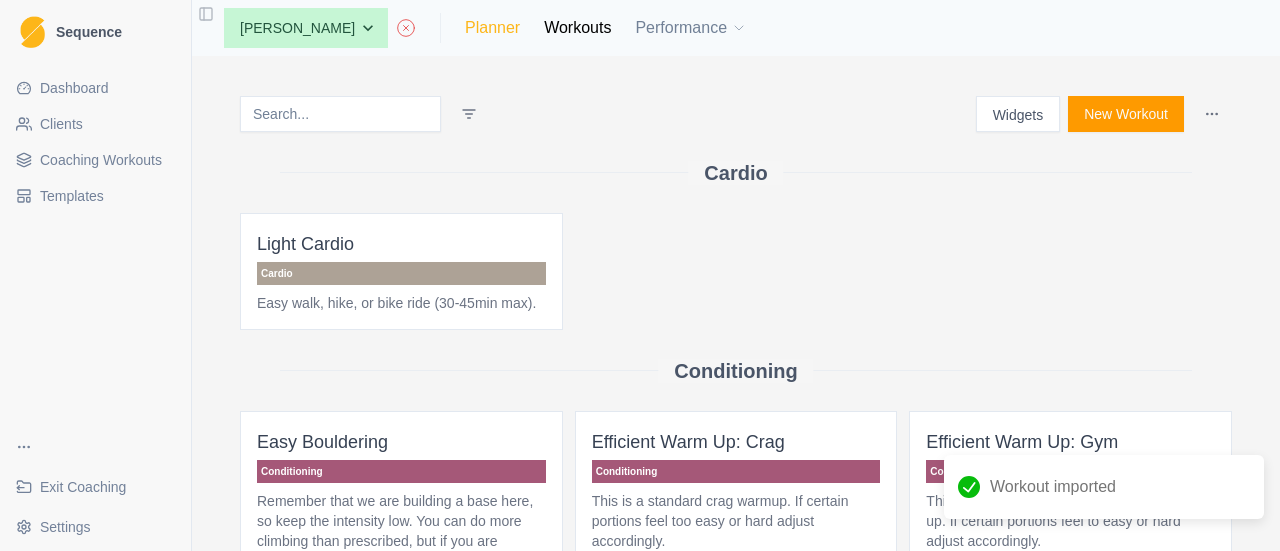 select on "month" 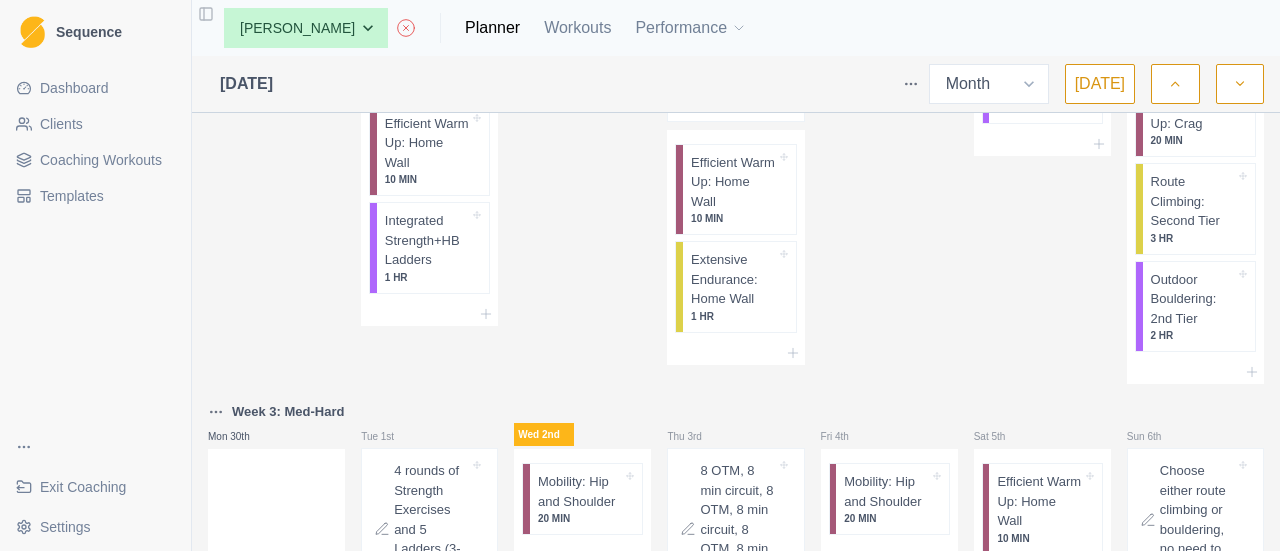 scroll, scrollTop: 2600, scrollLeft: 0, axis: vertical 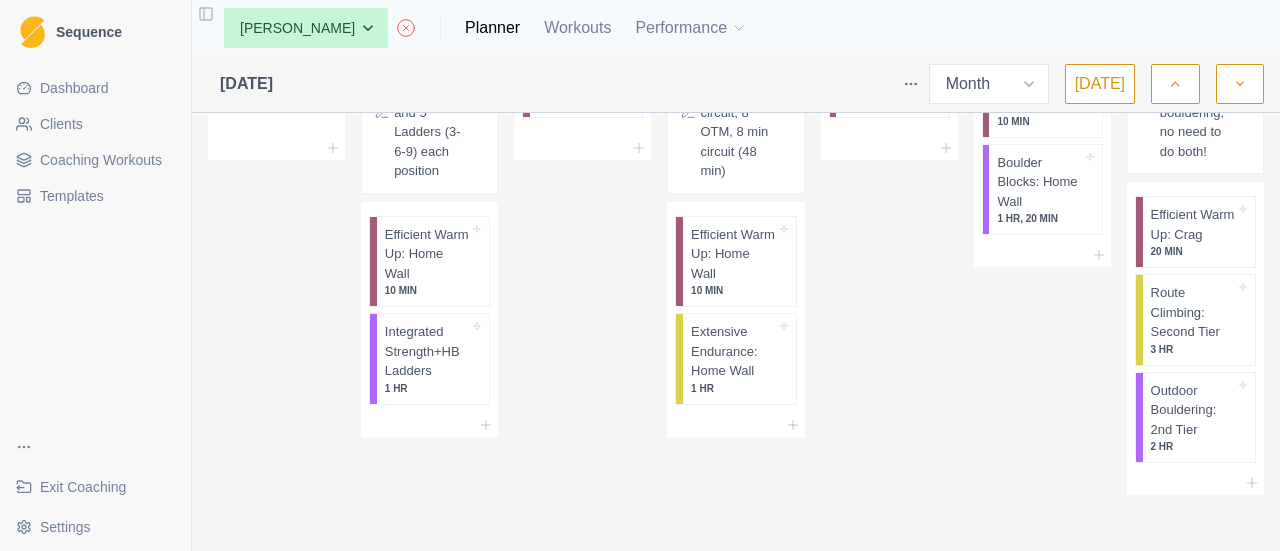 click 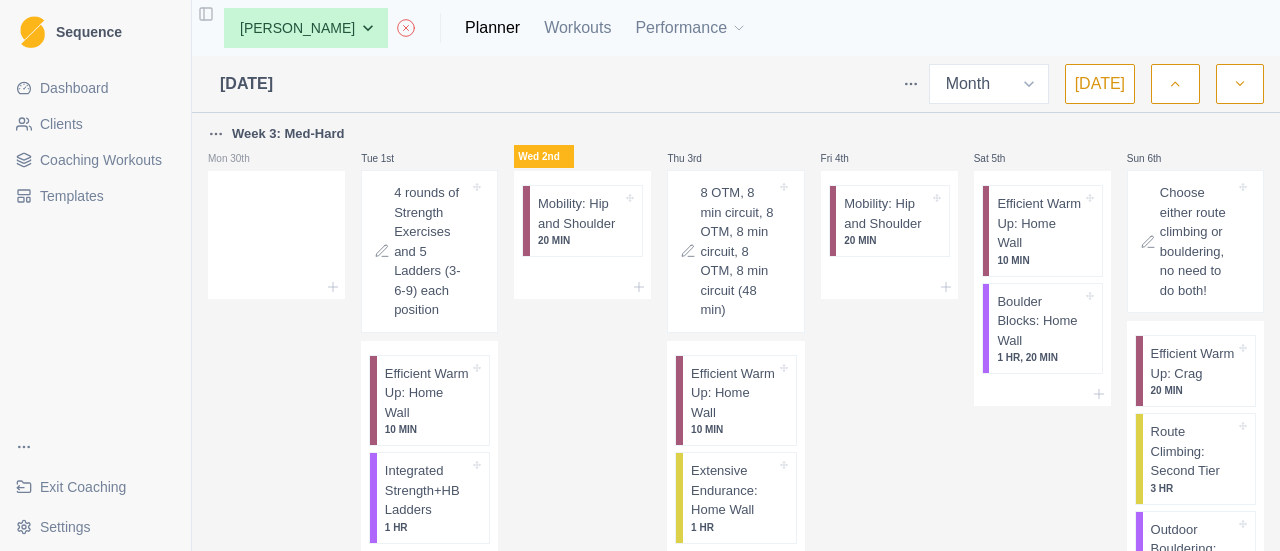 scroll, scrollTop: 200, scrollLeft: 0, axis: vertical 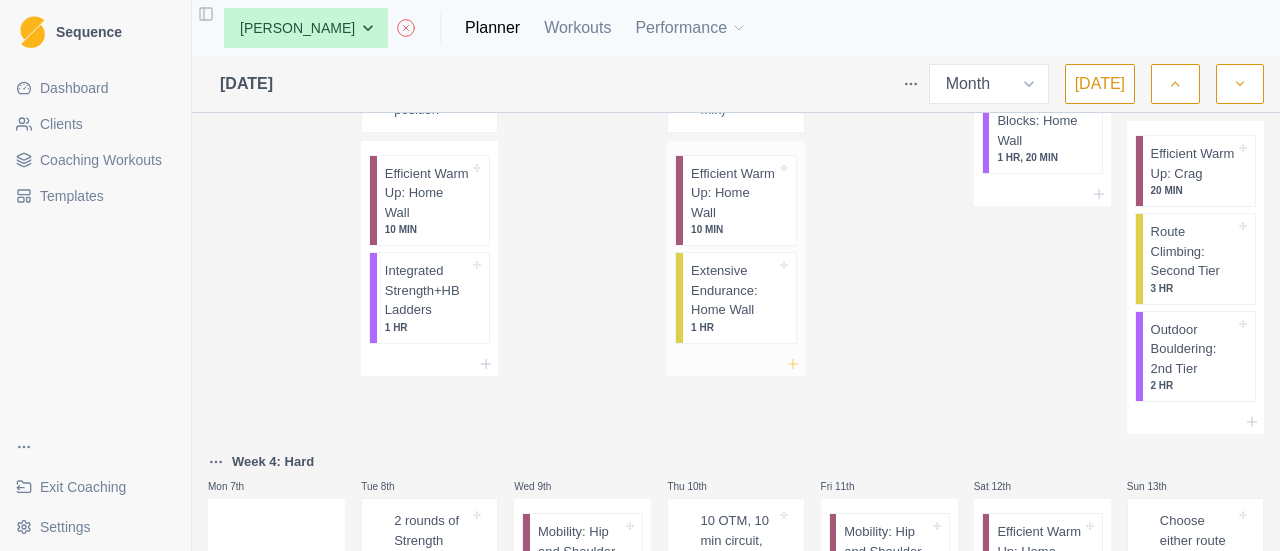 click 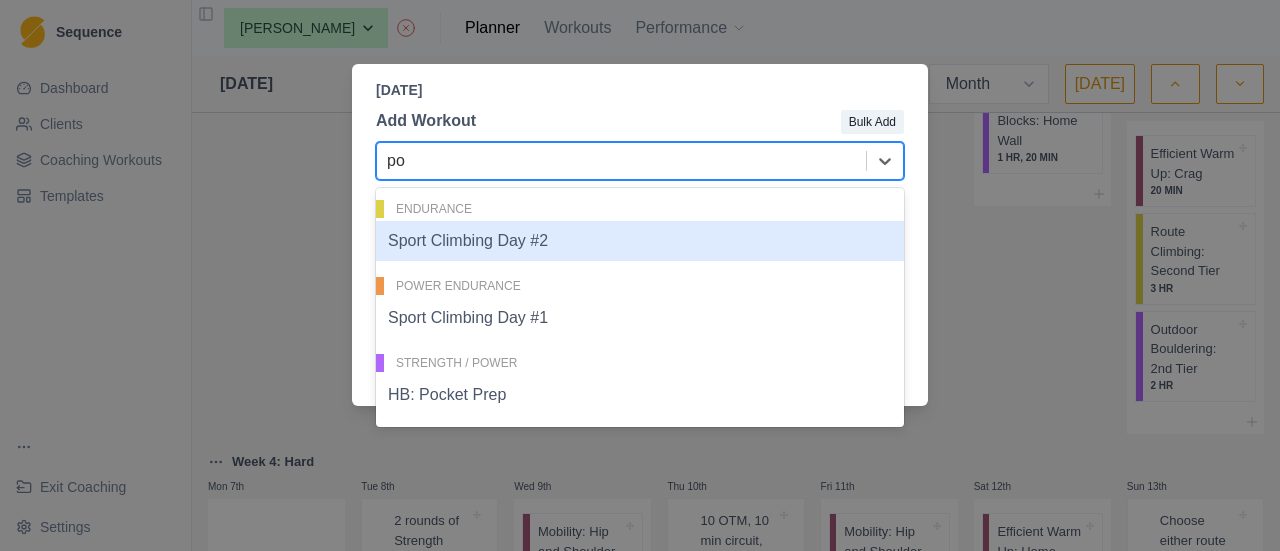 type on "poc" 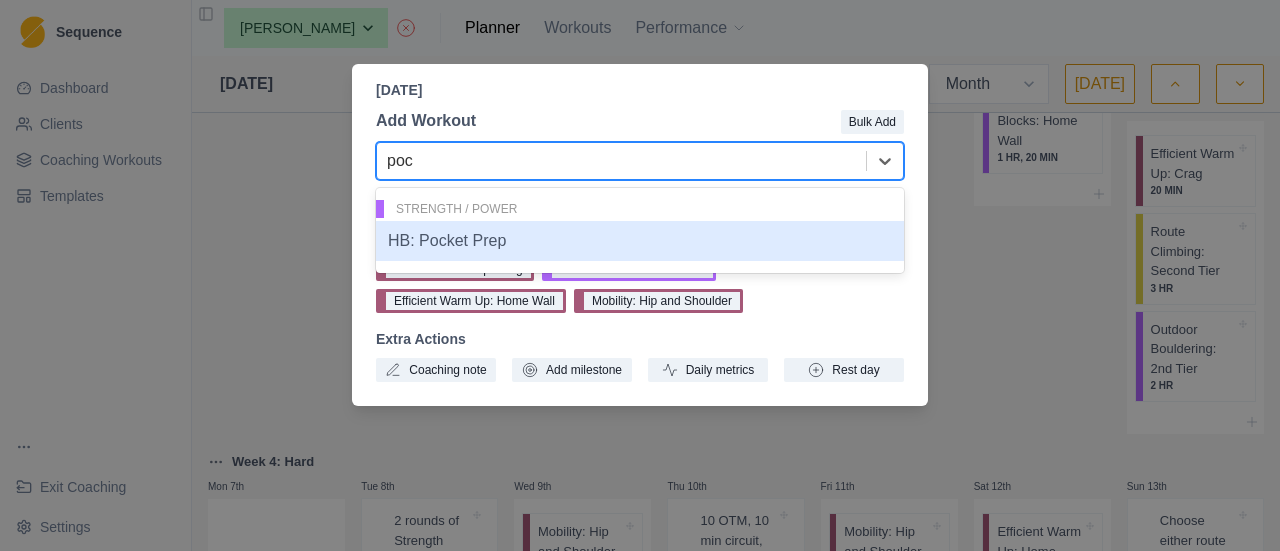 click on "HB: Pocket Prep" at bounding box center (640, 241) 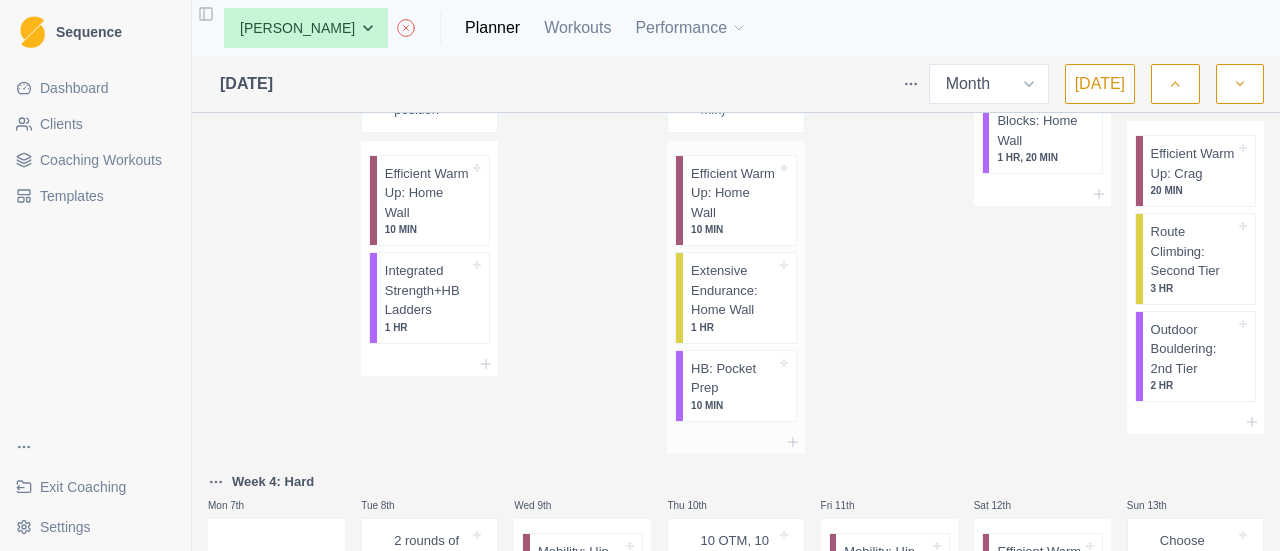 click at bounding box center [735, 442] 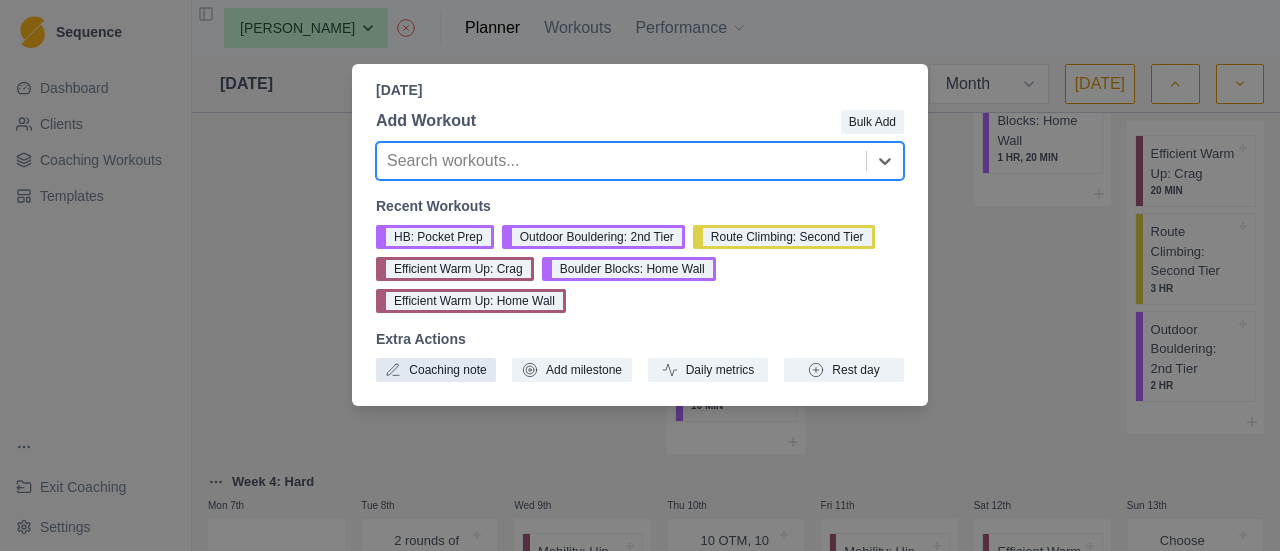 click on "Coaching note" at bounding box center (436, 370) 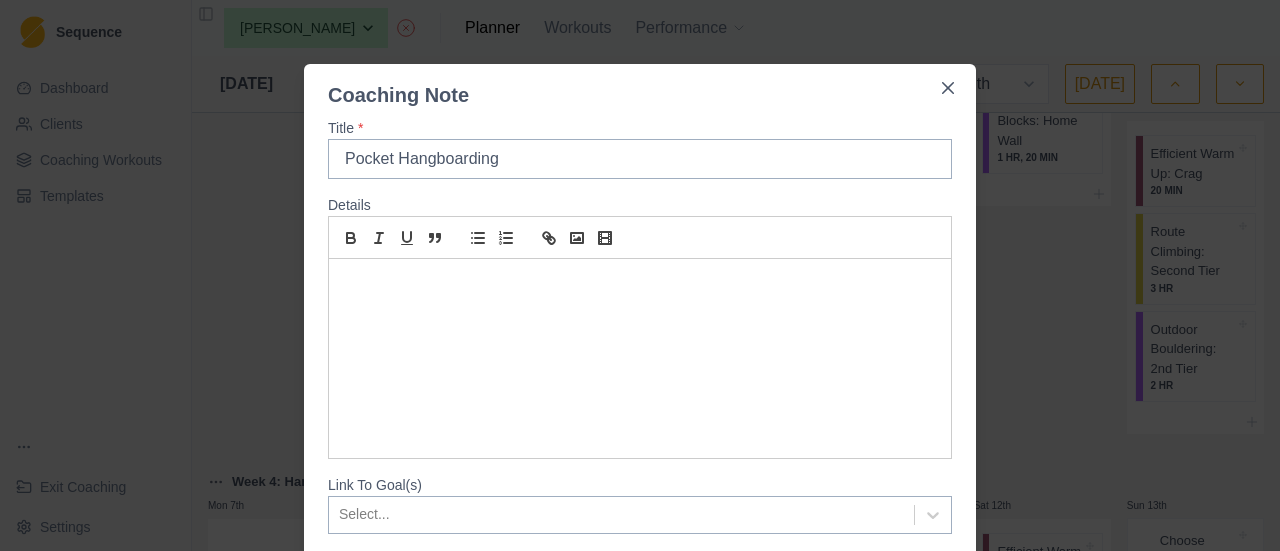 type on "Pocket Hangboarding" 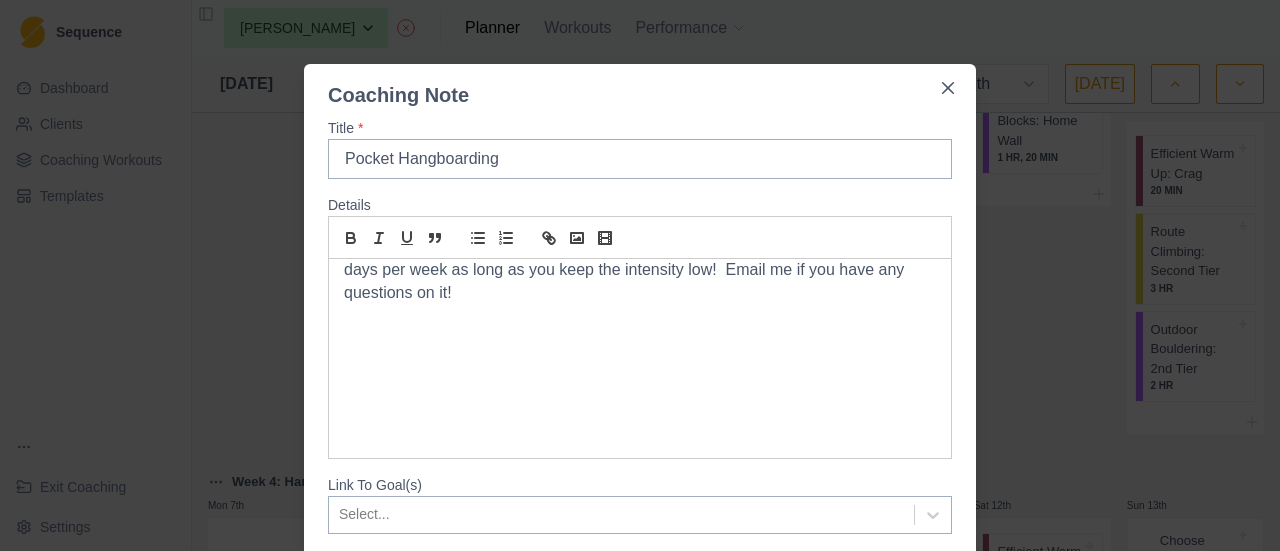 scroll, scrollTop: 50, scrollLeft: 0, axis: vertical 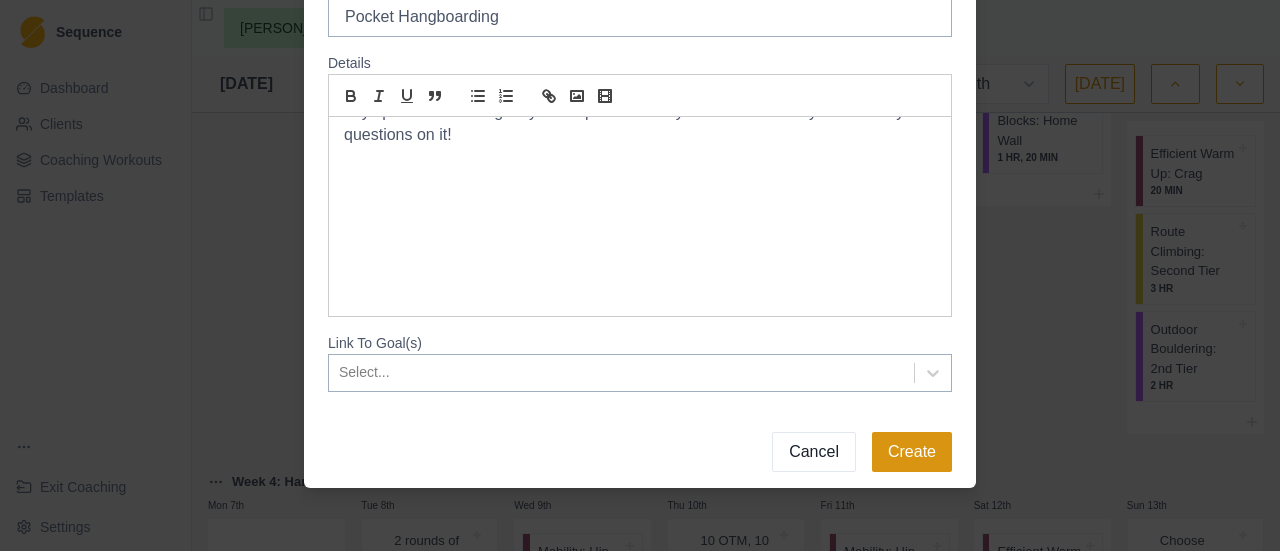 click on "Create" at bounding box center [912, 452] 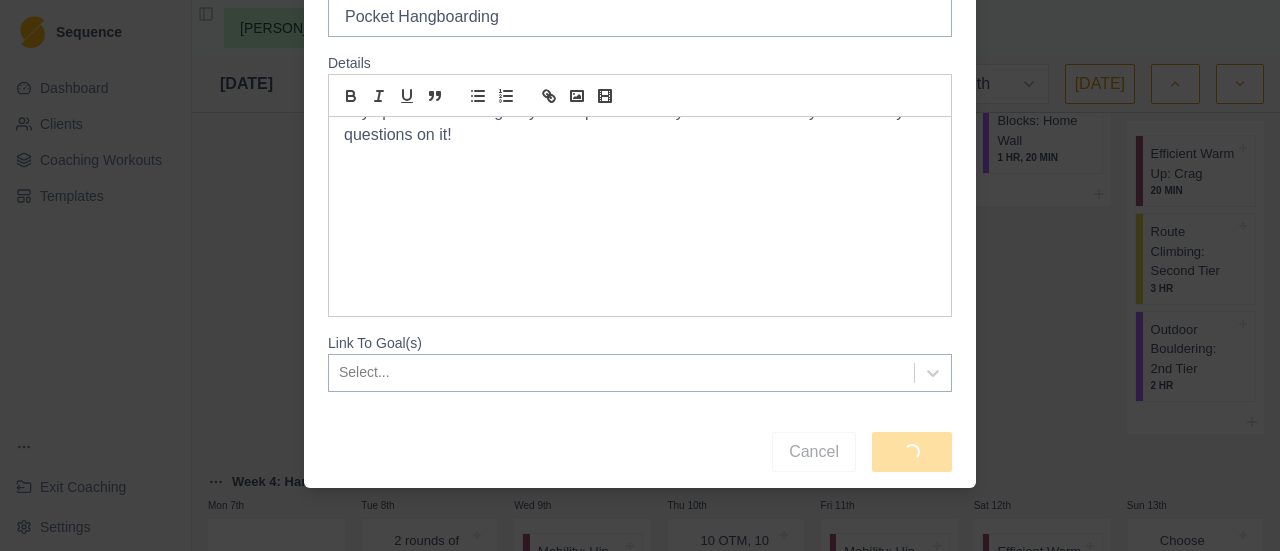scroll, scrollTop: 0, scrollLeft: 0, axis: both 